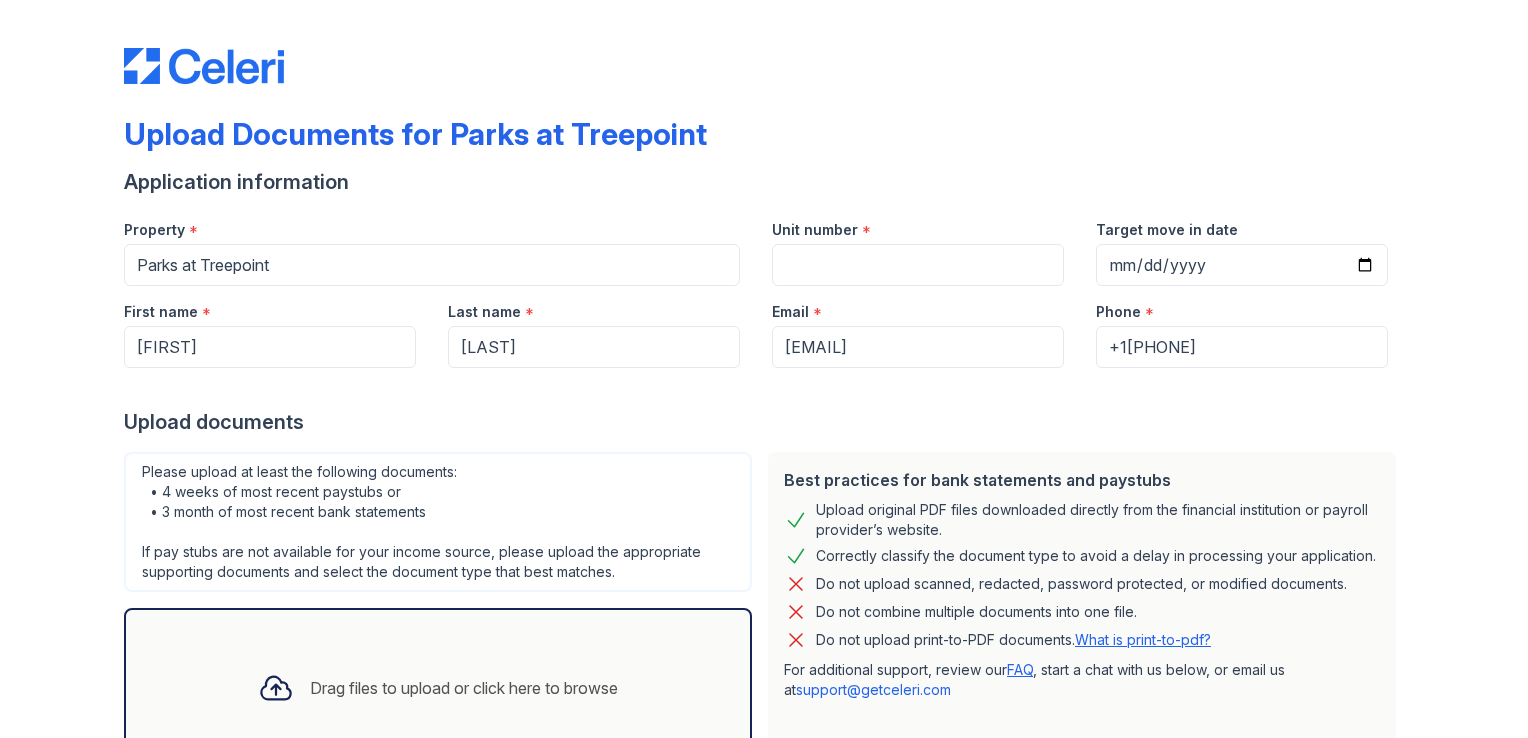 scroll, scrollTop: 0, scrollLeft: 0, axis: both 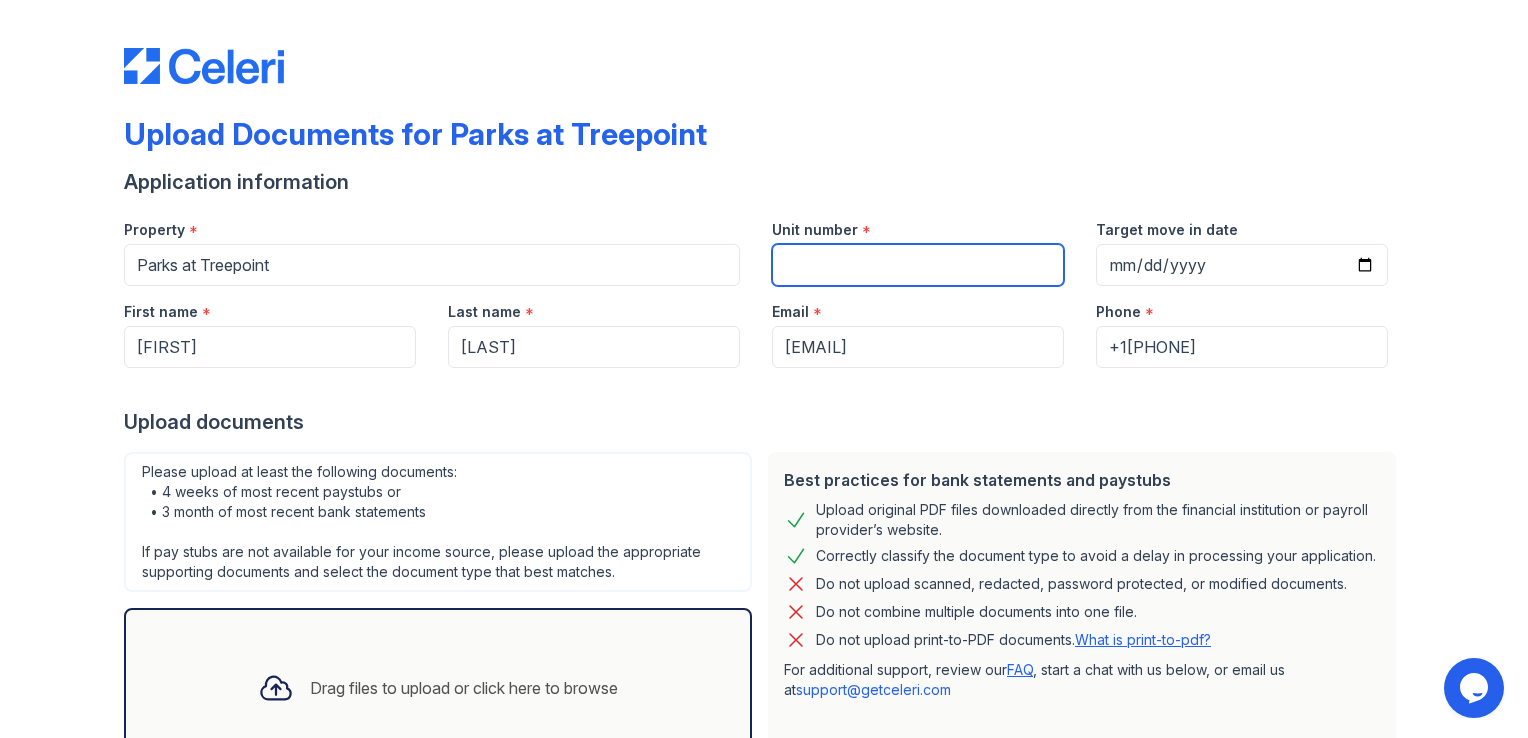 click on "Unit number" at bounding box center (918, 265) 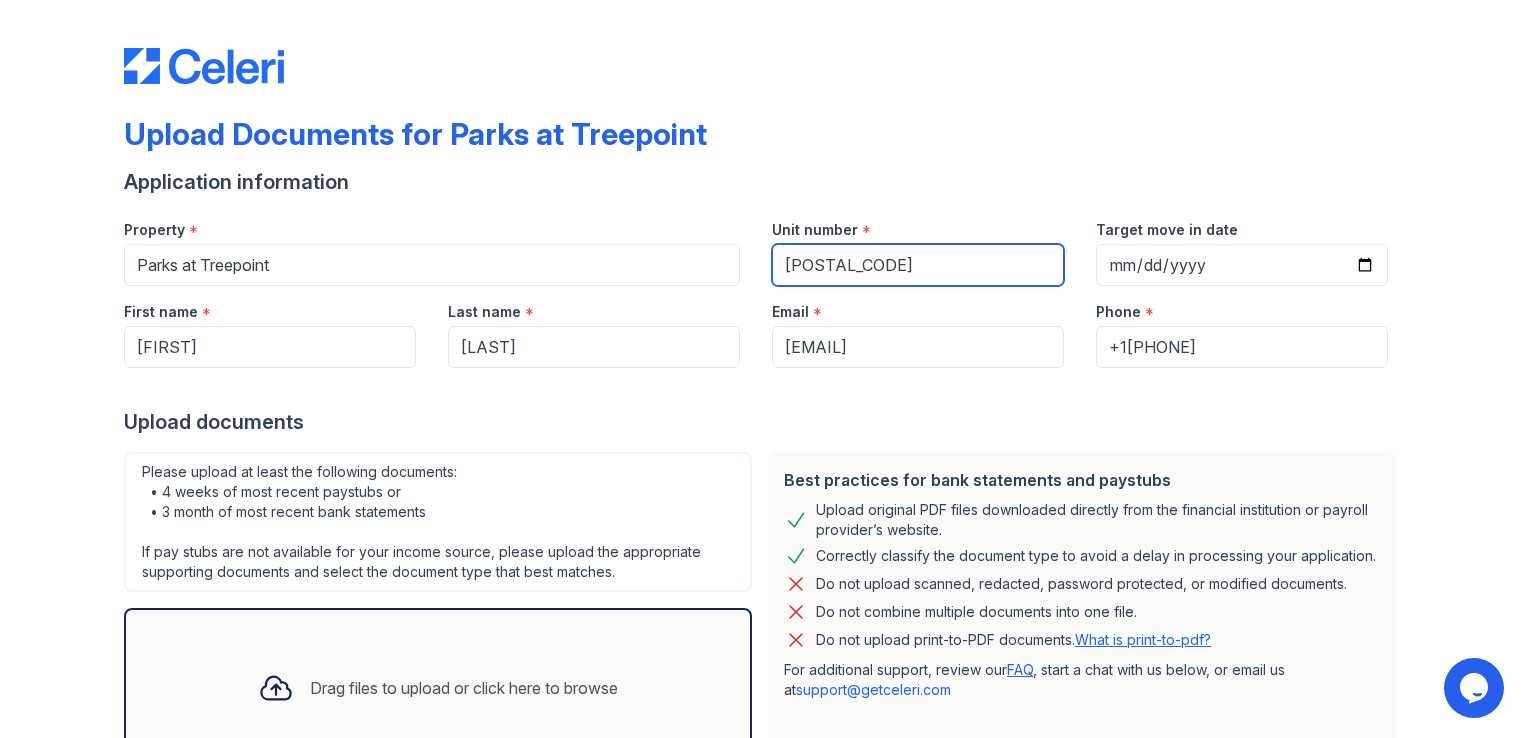 type on "[POSTAL_CODE]" 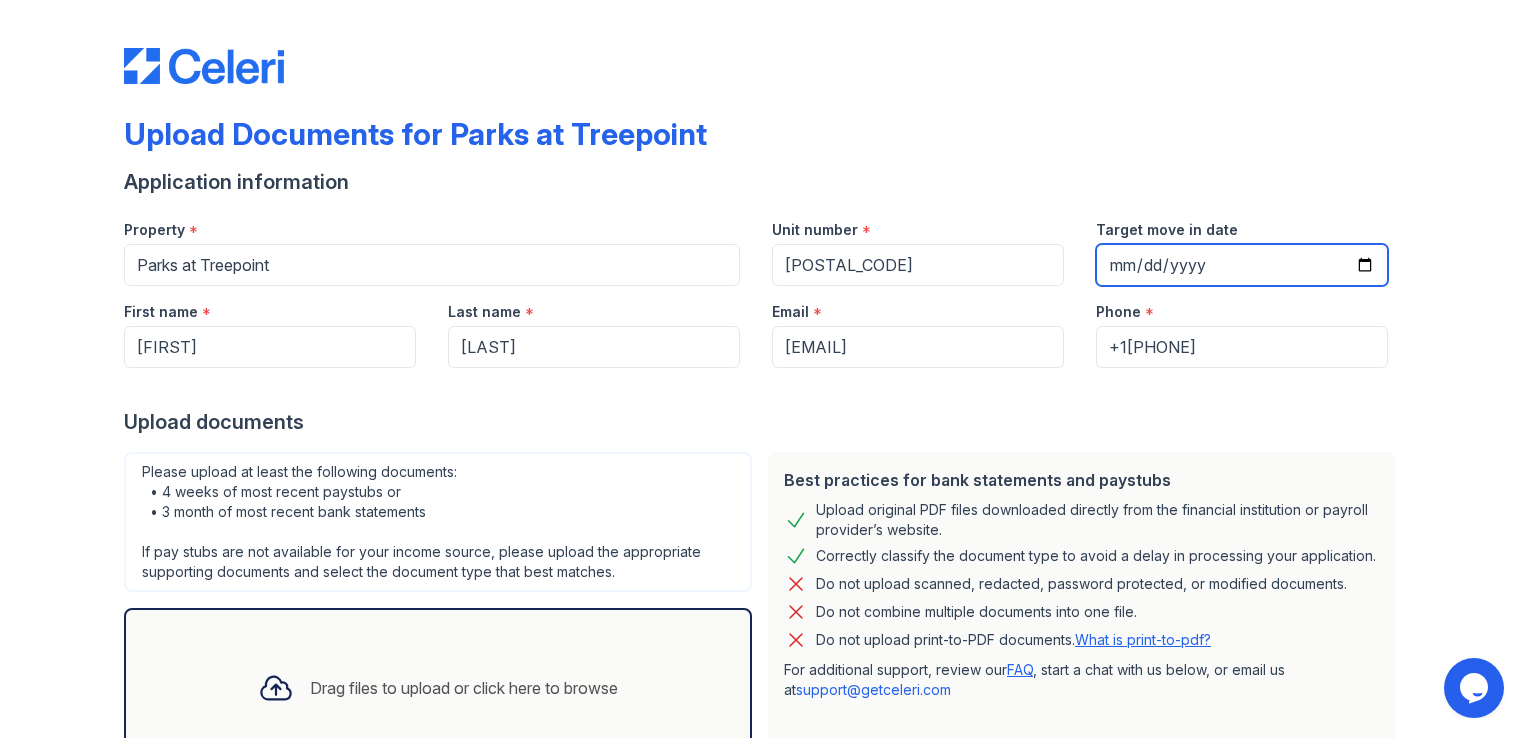 click on "Target move in date" at bounding box center (1242, 265) 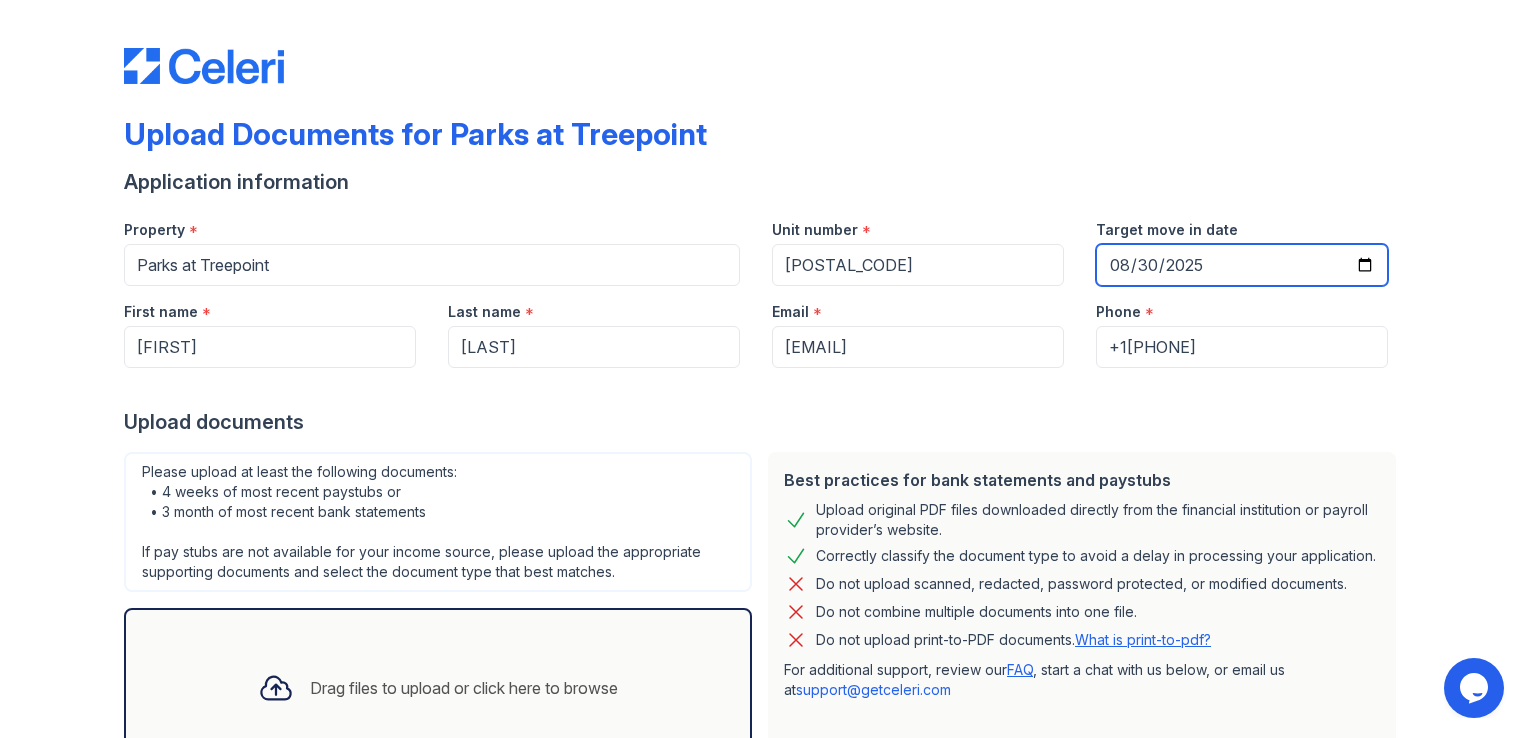 type on "2025-08-30" 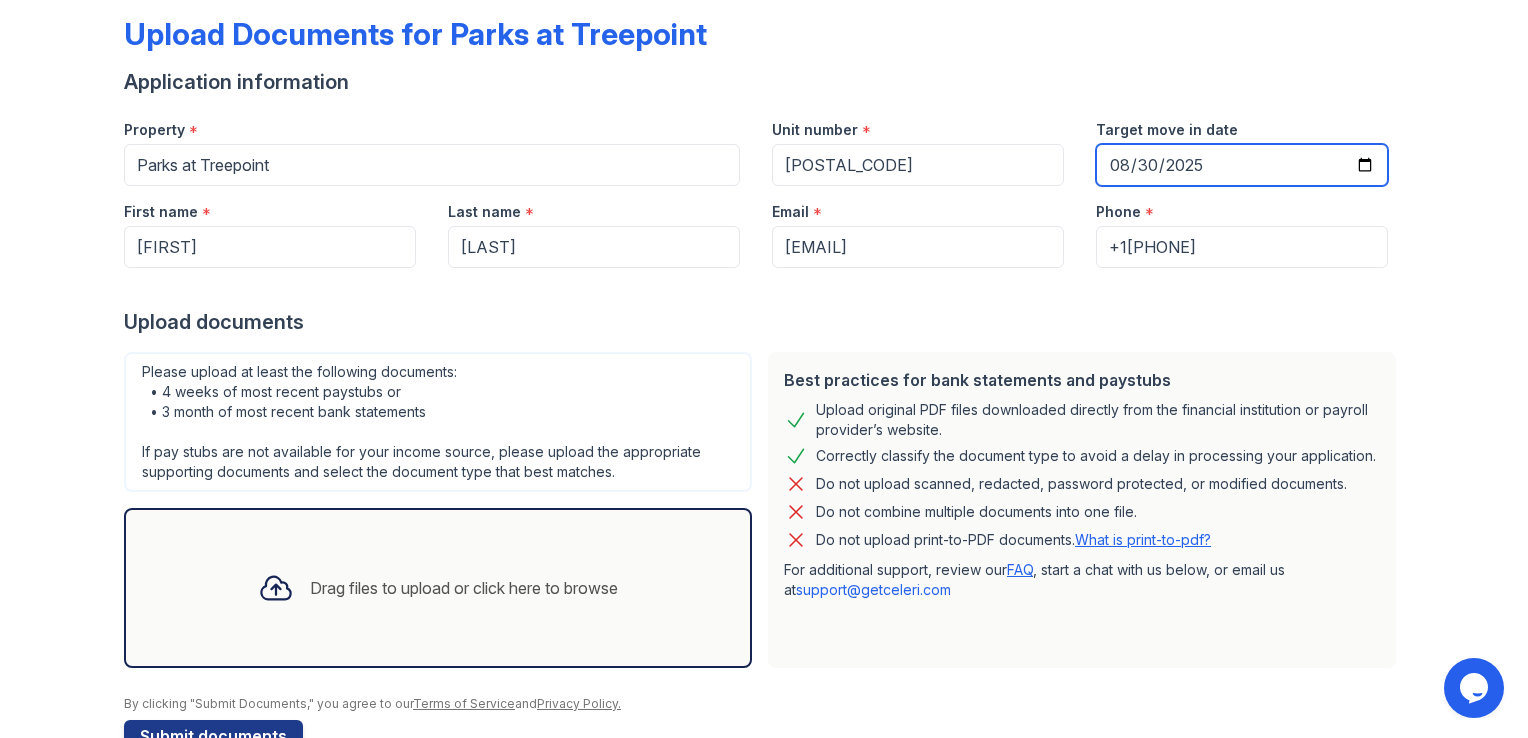 scroll, scrollTop: 152, scrollLeft: 0, axis: vertical 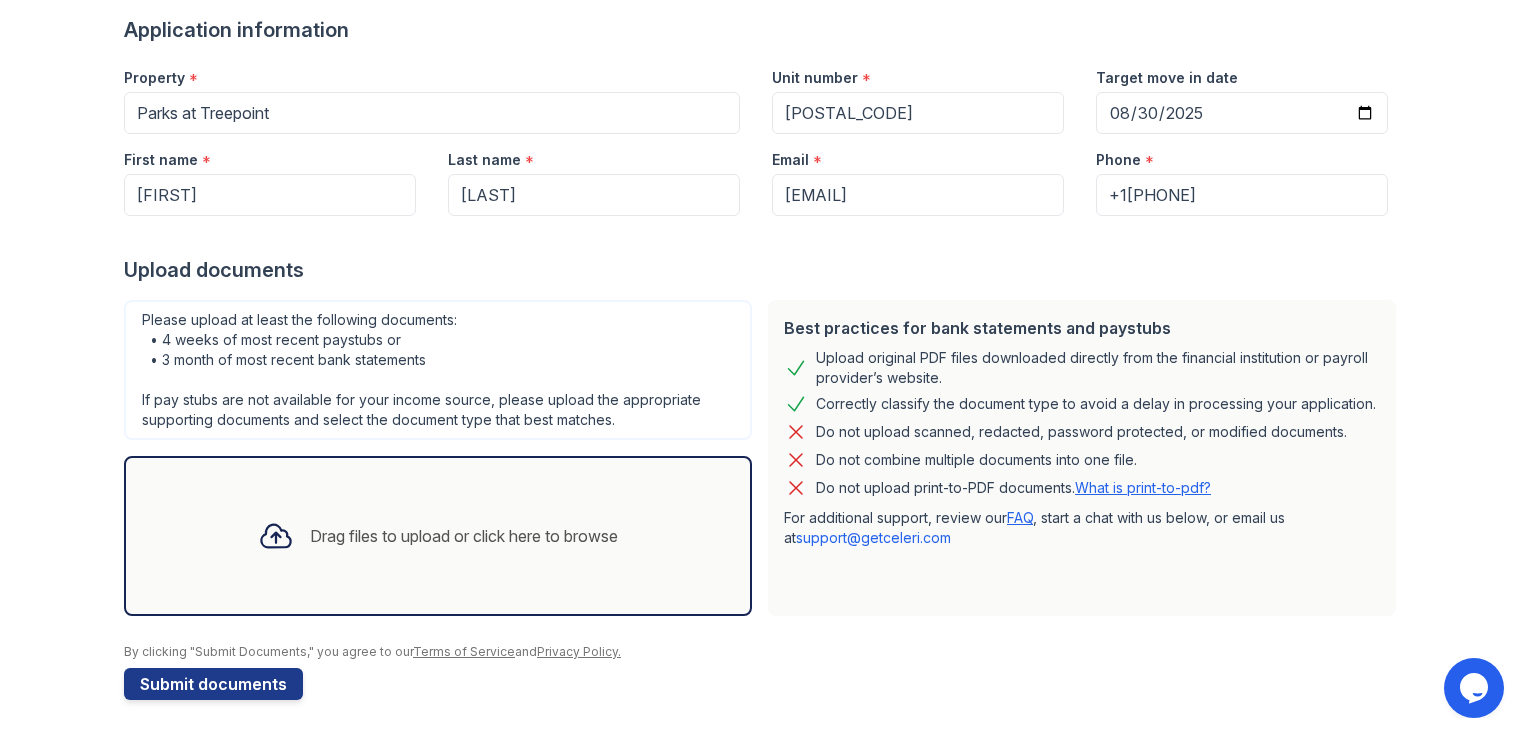 click on "Drag files to upload or click here to browse" at bounding box center (464, 536) 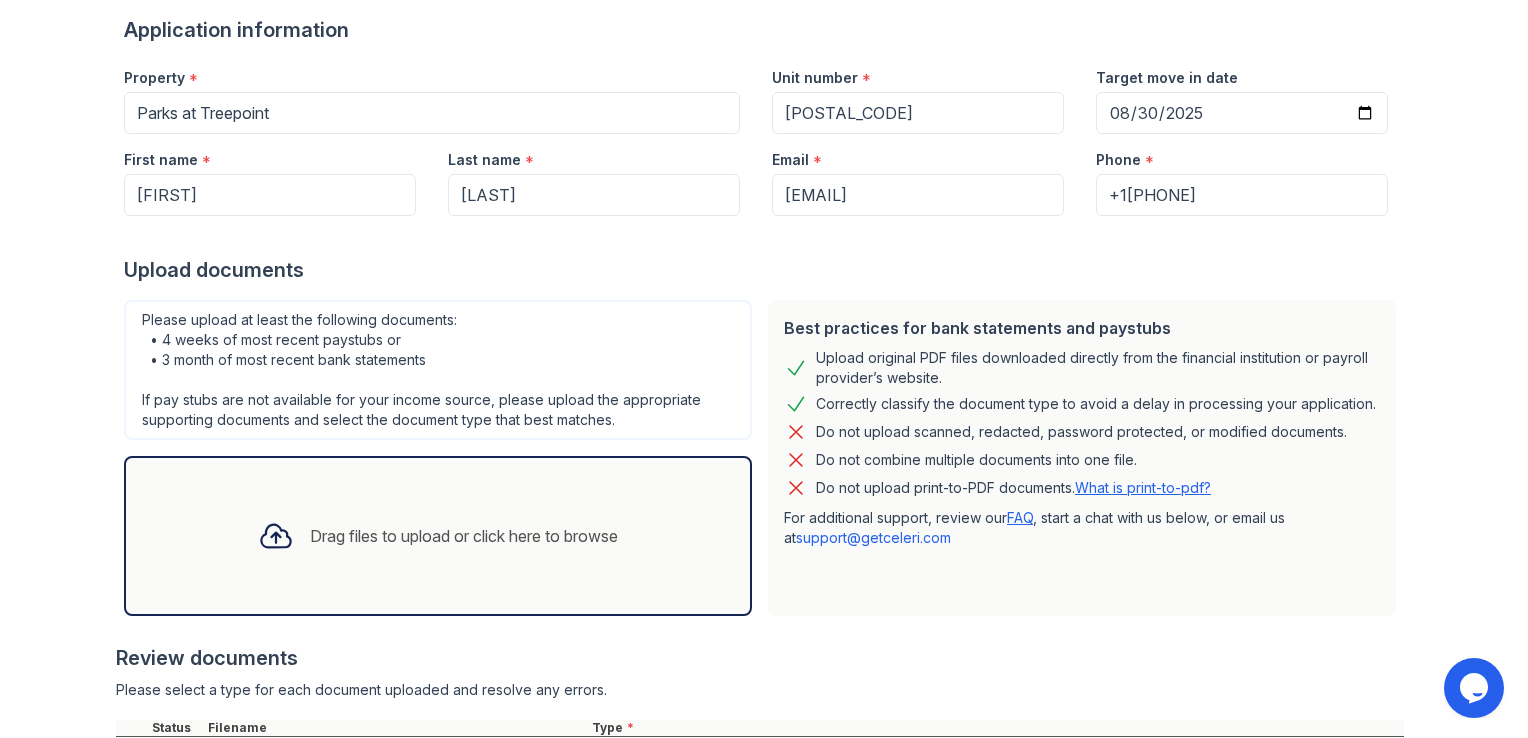scroll, scrollTop: 252, scrollLeft: 0, axis: vertical 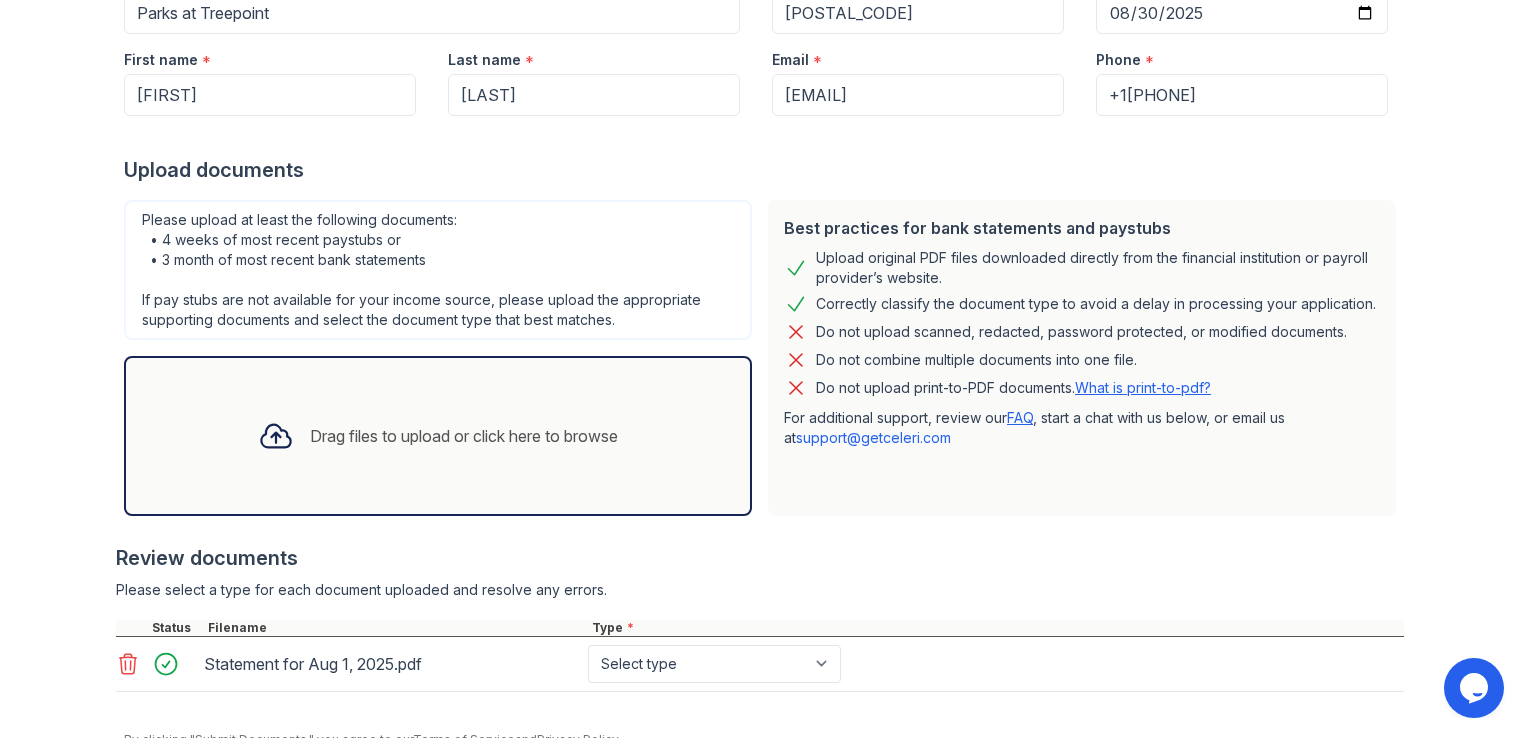 click on "Drag files to upload or click here to browse" at bounding box center (464, 436) 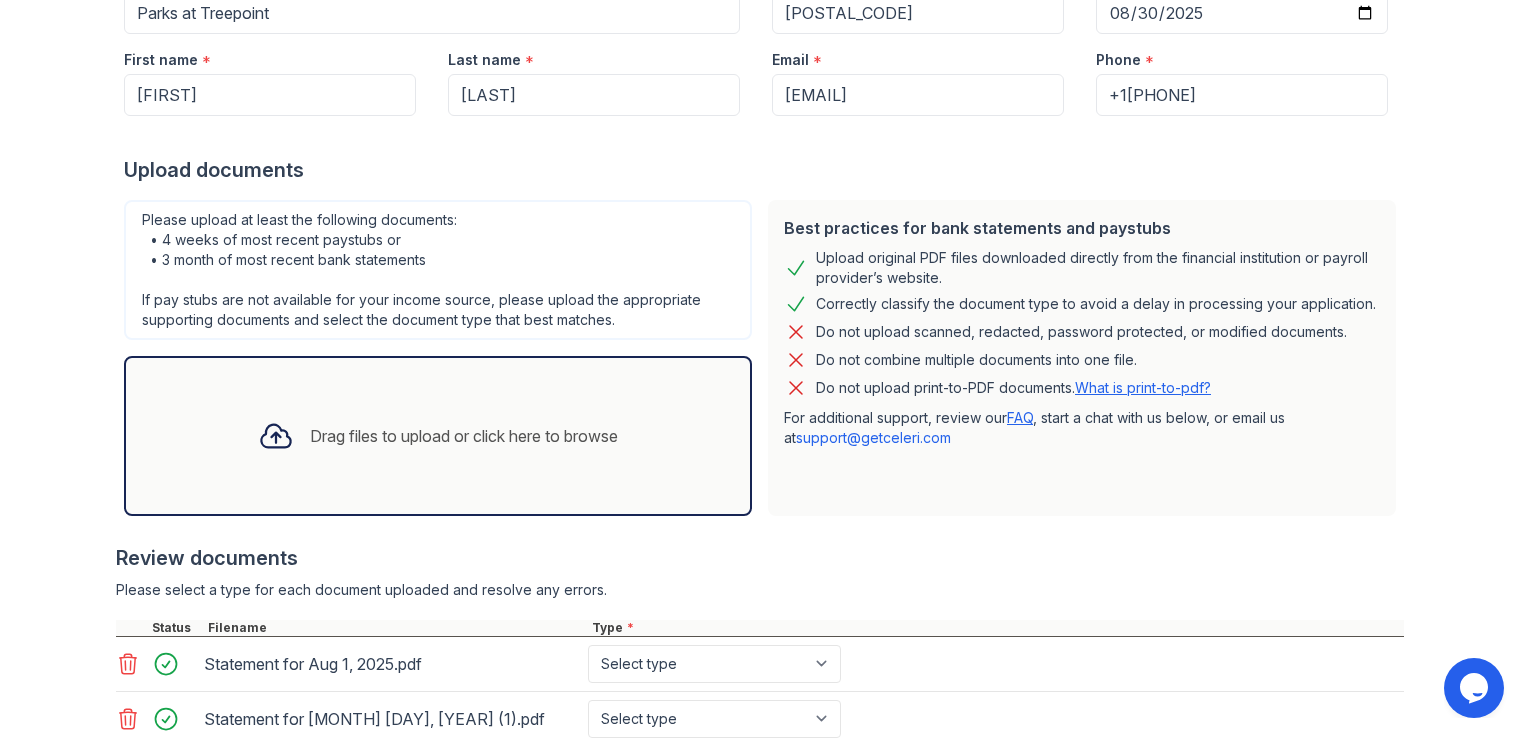 click on "Drag files to upload or click here to browse" at bounding box center (438, 436) 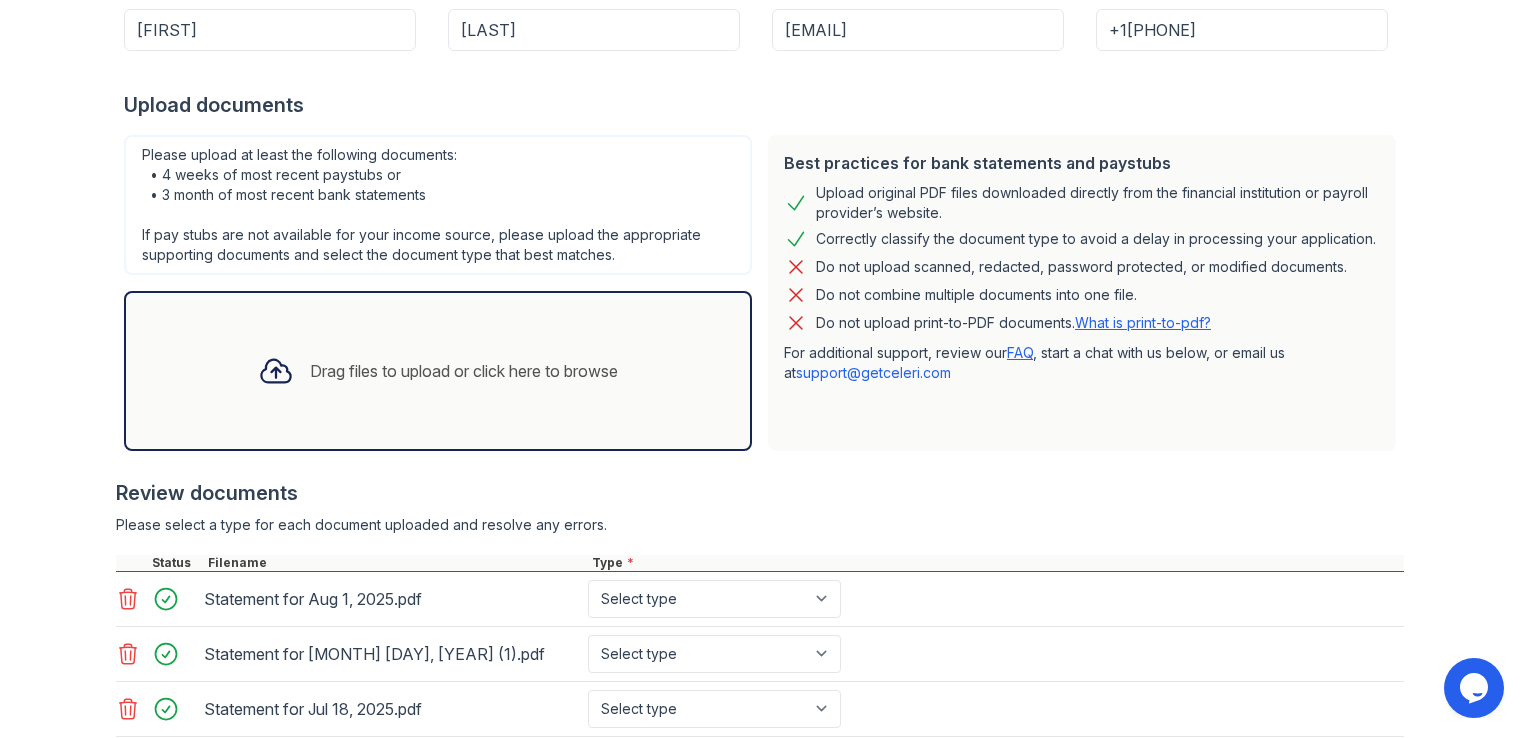 scroll, scrollTop: 448, scrollLeft: 0, axis: vertical 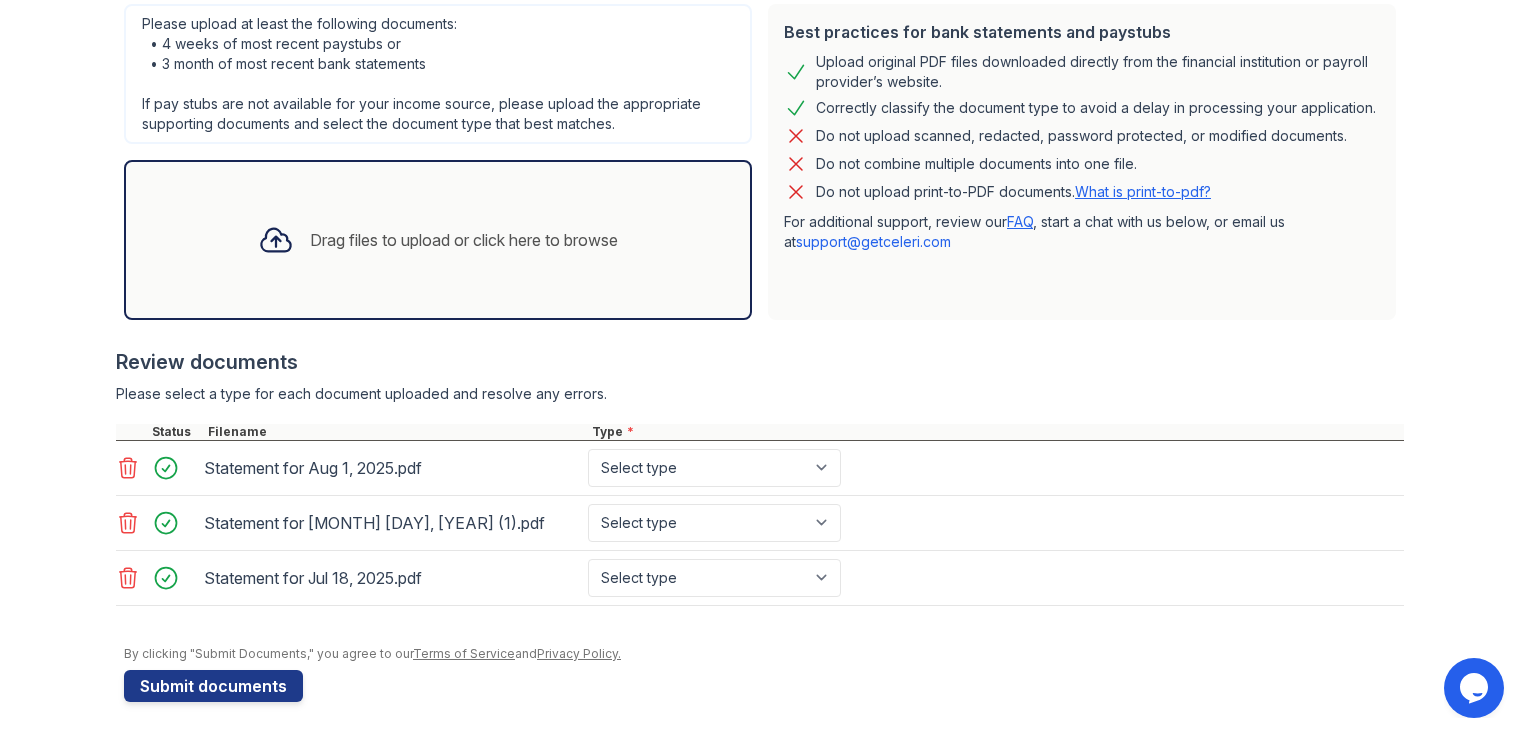 click on "Drag files to upload or click here to browse" at bounding box center [438, 240] 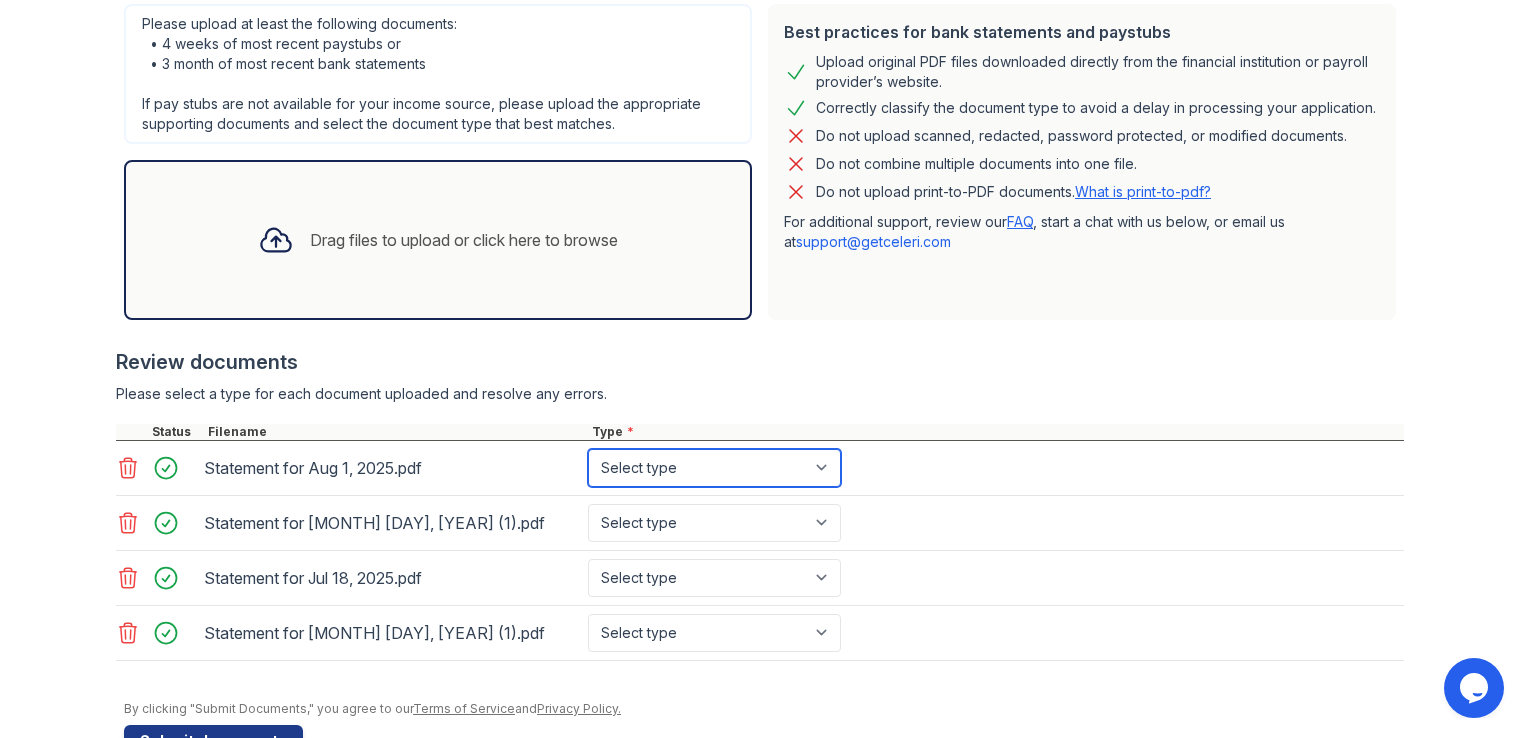 click on "Select type
Paystub
Bank Statement
Offer Letter
Tax Documents
Benefit Award Letter
Investment Account Statement
Other" at bounding box center (714, 468) 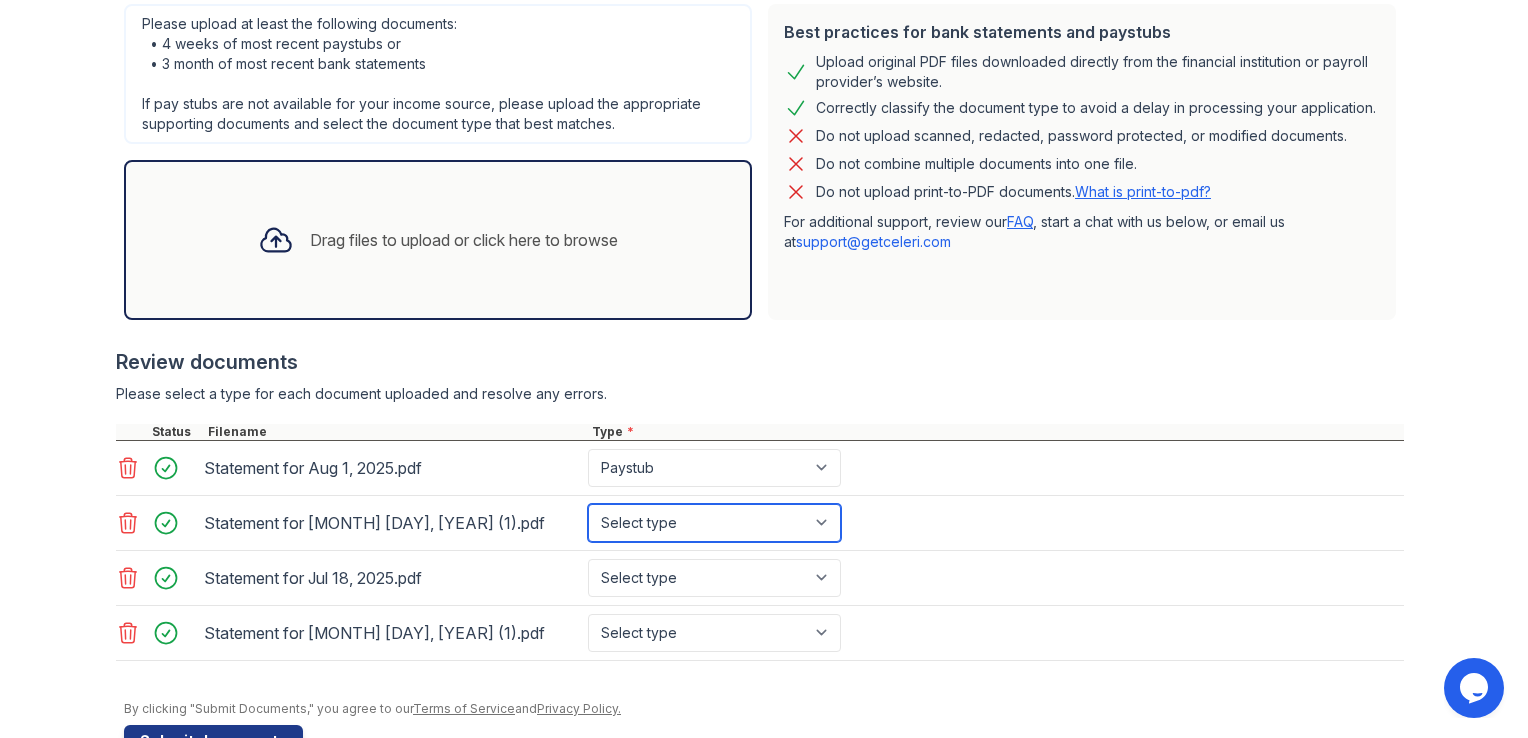 click on "Select type
Paystub
Bank Statement
Offer Letter
Tax Documents
Benefit Award Letter
Investment Account Statement
Other" at bounding box center (714, 523) 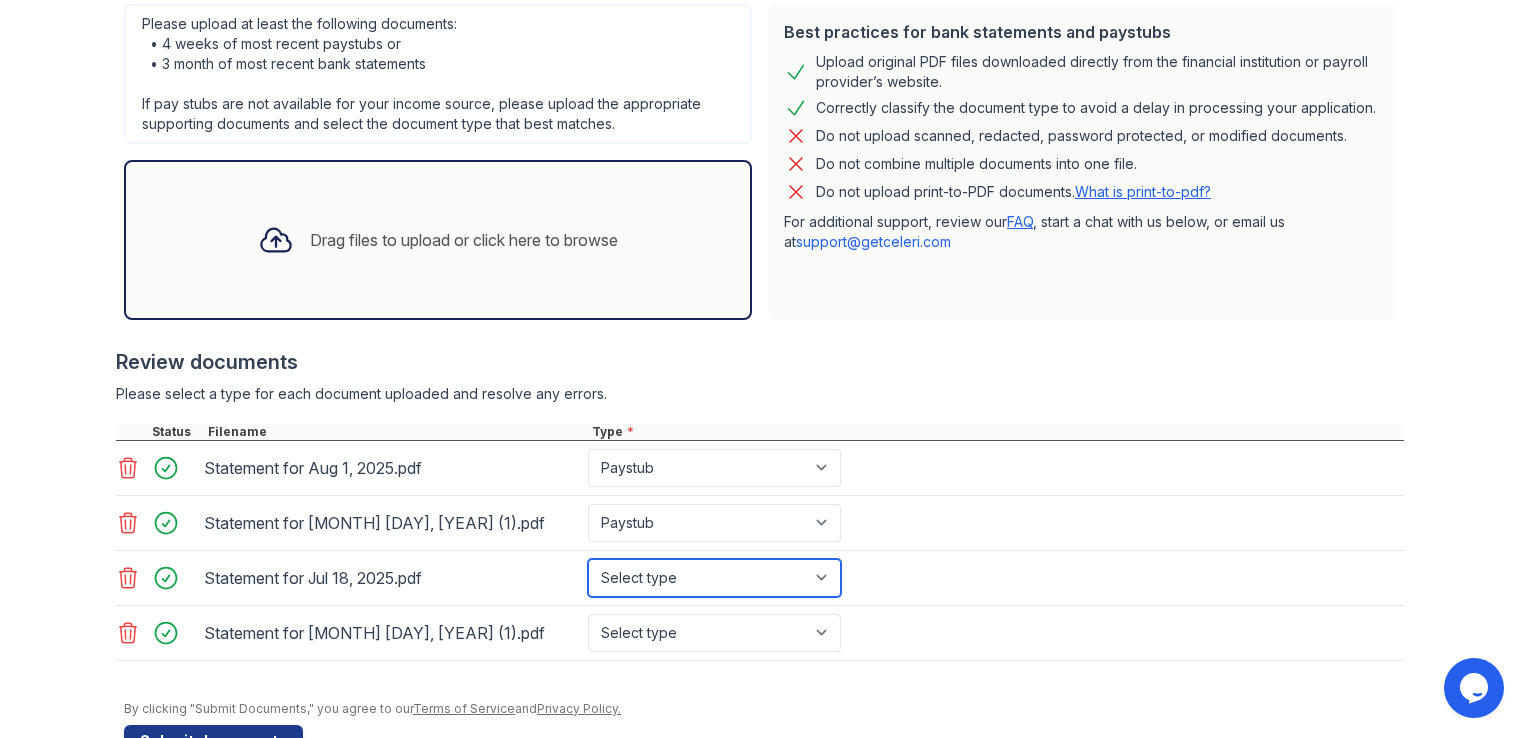 click on "Select type
Paystub
Bank Statement
Offer Letter
Tax Documents
Benefit Award Letter
Investment Account Statement
Other" at bounding box center (714, 578) 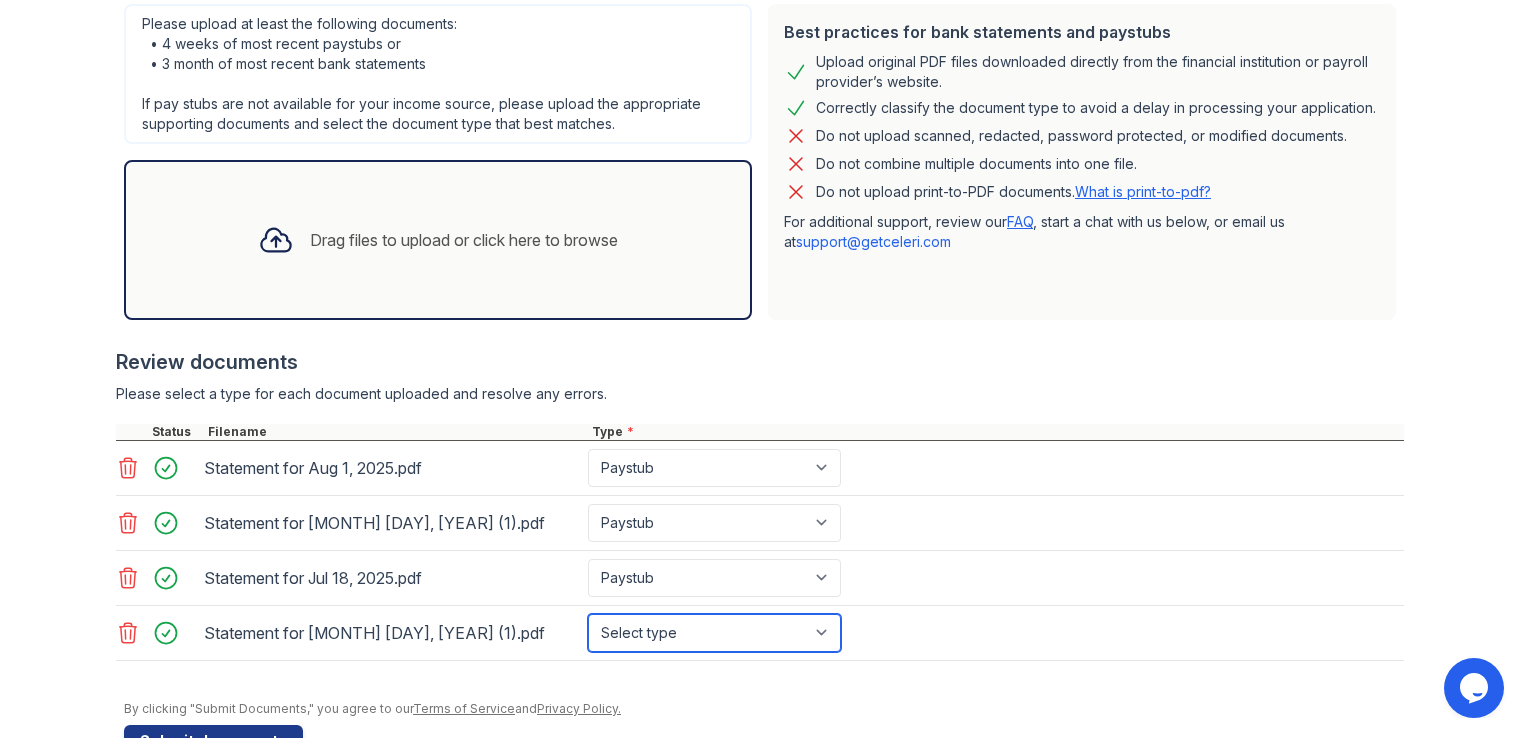 click on "Select type
Paystub
Bank Statement
Offer Letter
Tax Documents
Benefit Award Letter
Investment Account Statement
Other" at bounding box center (714, 633) 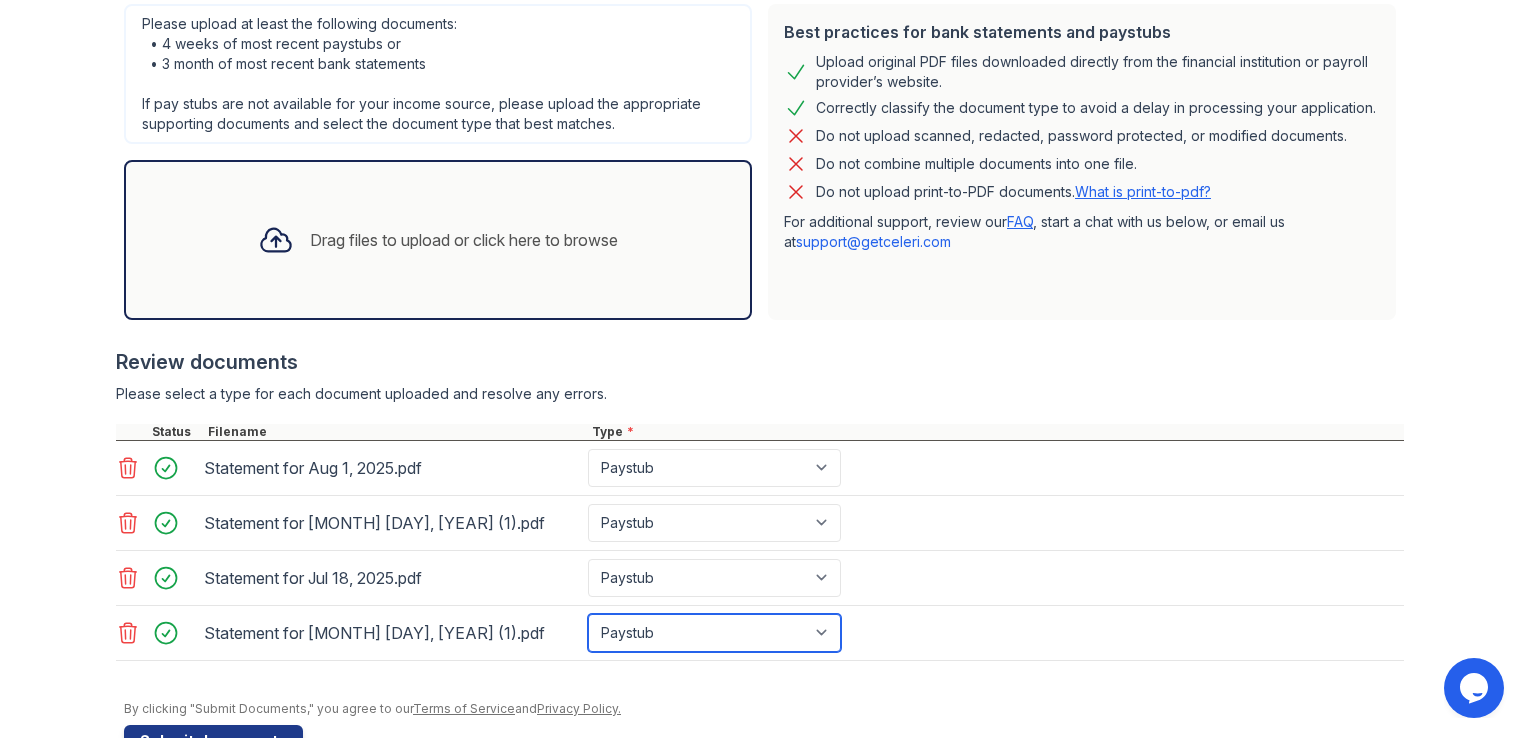 click on "Select type
Paystub
Bank Statement
Offer Letter
Tax Documents
Benefit Award Letter
Investment Account Statement
Other" at bounding box center (714, 633) 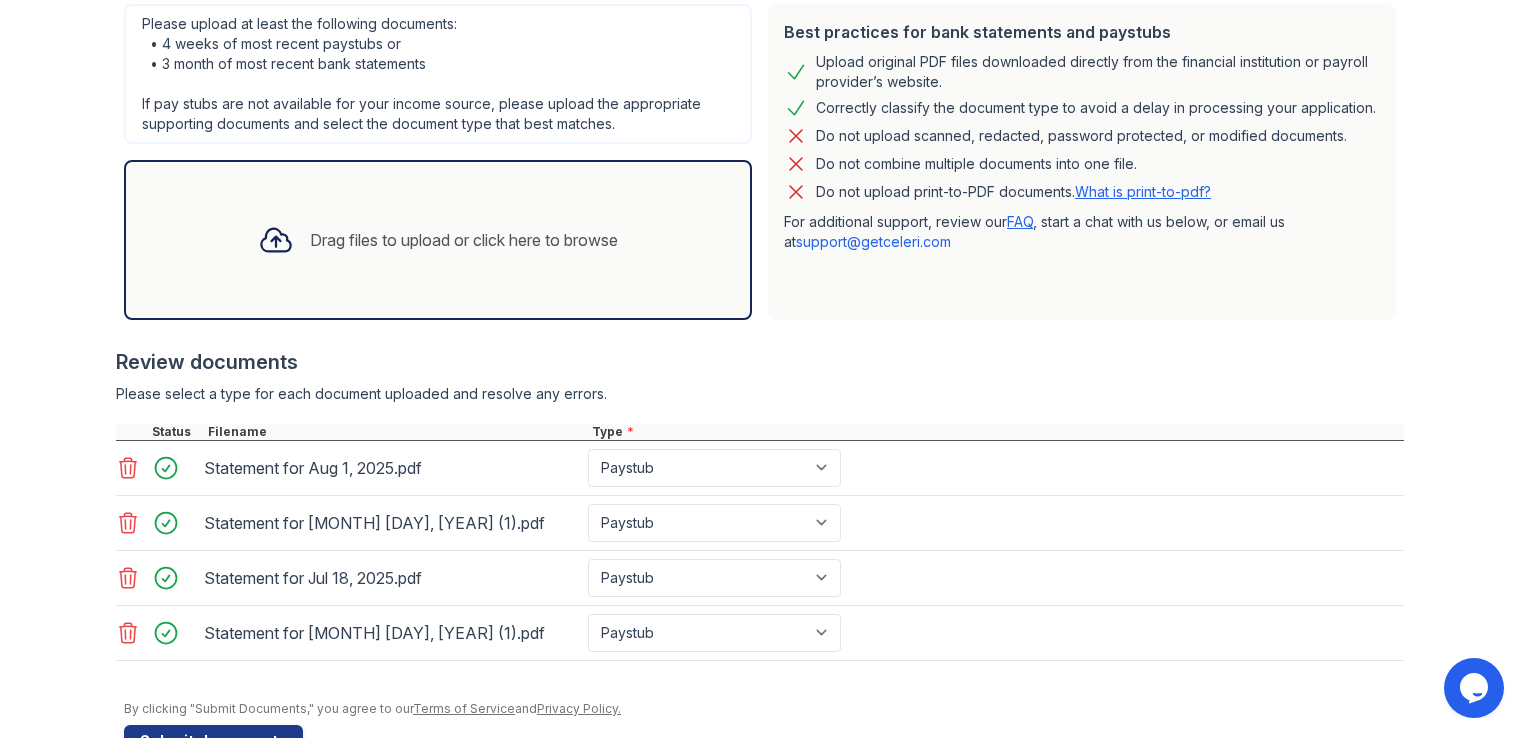 click on "Drag files to upload or click here to browse" at bounding box center (438, 240) 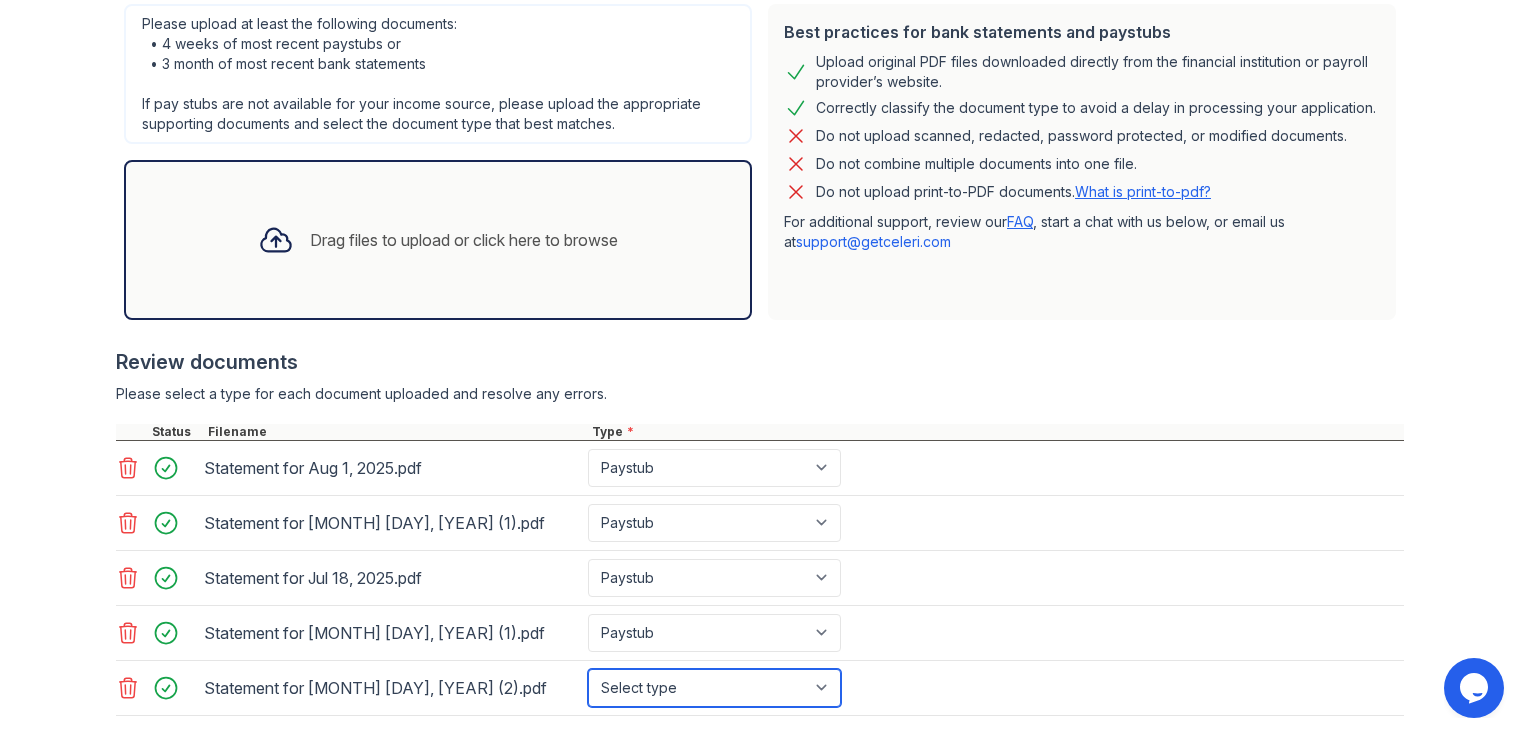 click on "Select type
Paystub
Bank Statement
Offer Letter
Tax Documents
Benefit Award Letter
Investment Account Statement
Other" at bounding box center [714, 688] 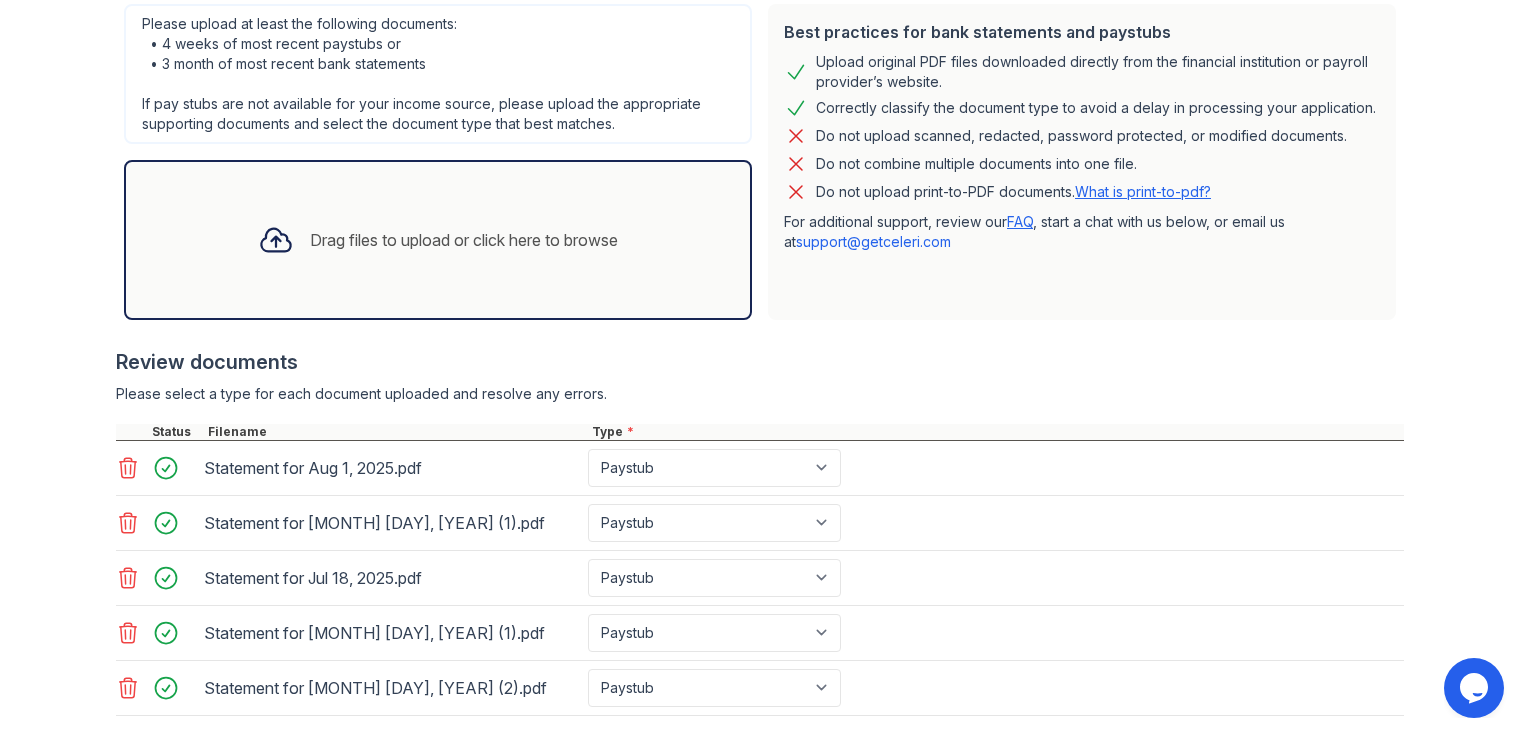 click on "Drag files to upload or click here to browse" at bounding box center (438, 240) 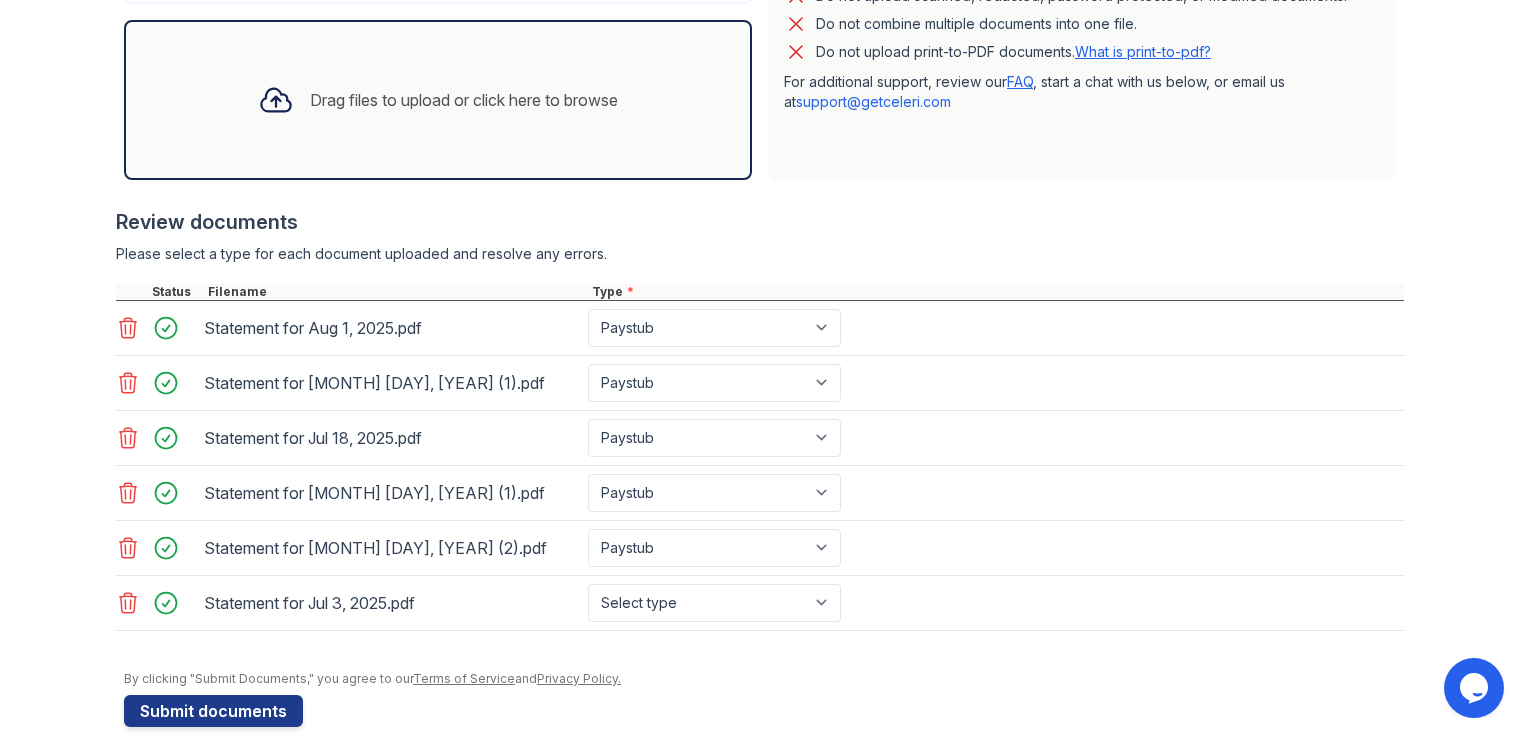 scroll, scrollTop: 611, scrollLeft: 0, axis: vertical 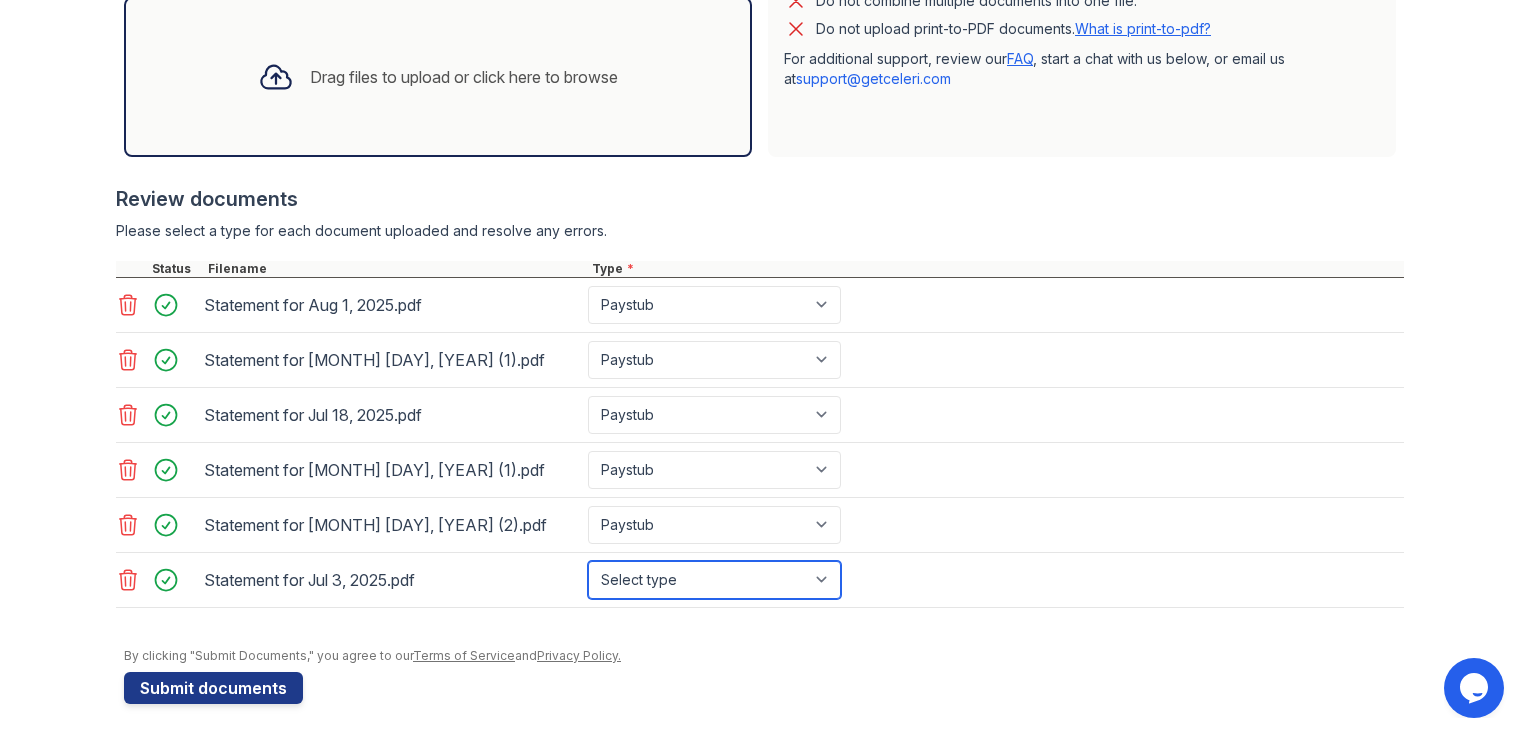 click on "Select type
Paystub
Bank Statement
Offer Letter
Tax Documents
Benefit Award Letter
Investment Account Statement
Other" at bounding box center (714, 580) 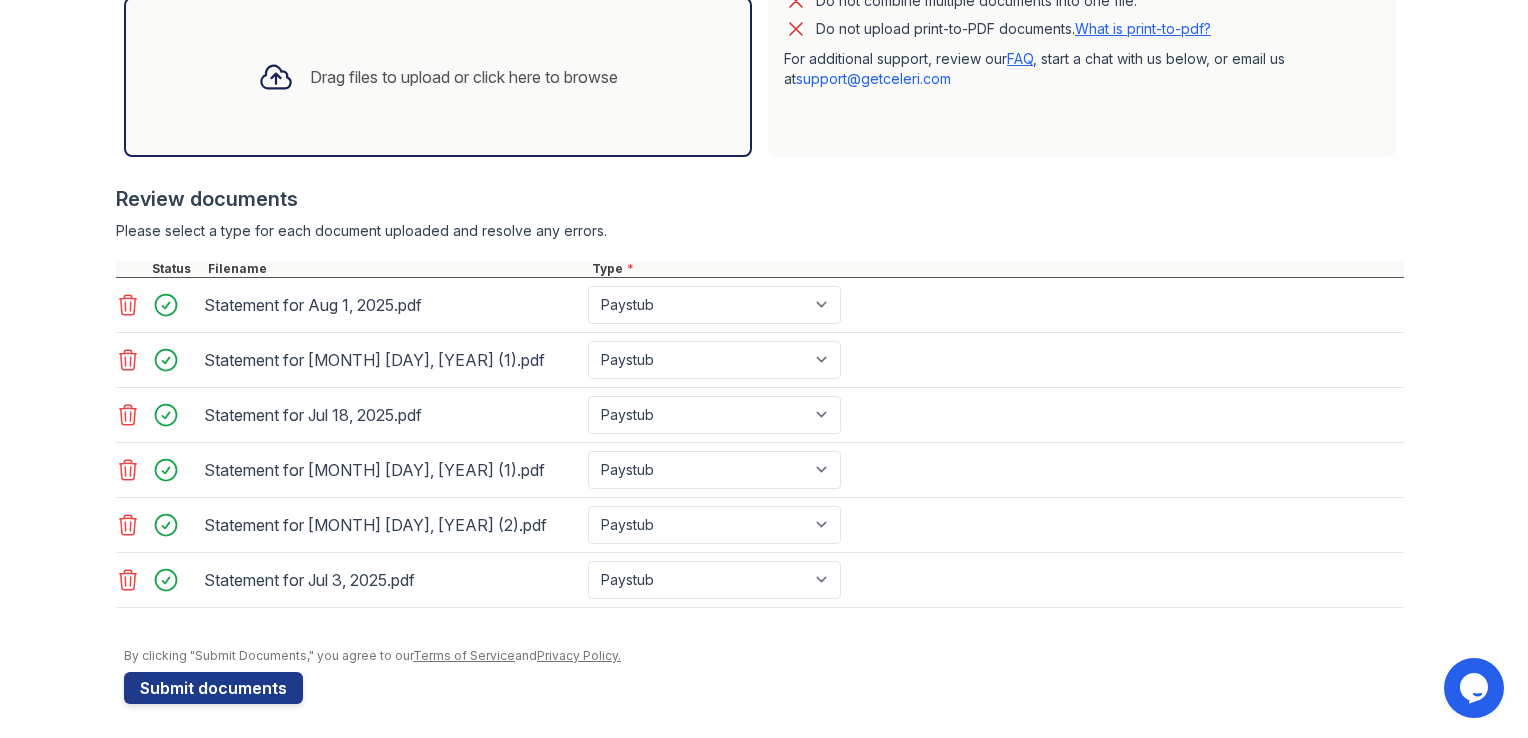 click on "Drag files to upload or click here to browse" at bounding box center (464, 77) 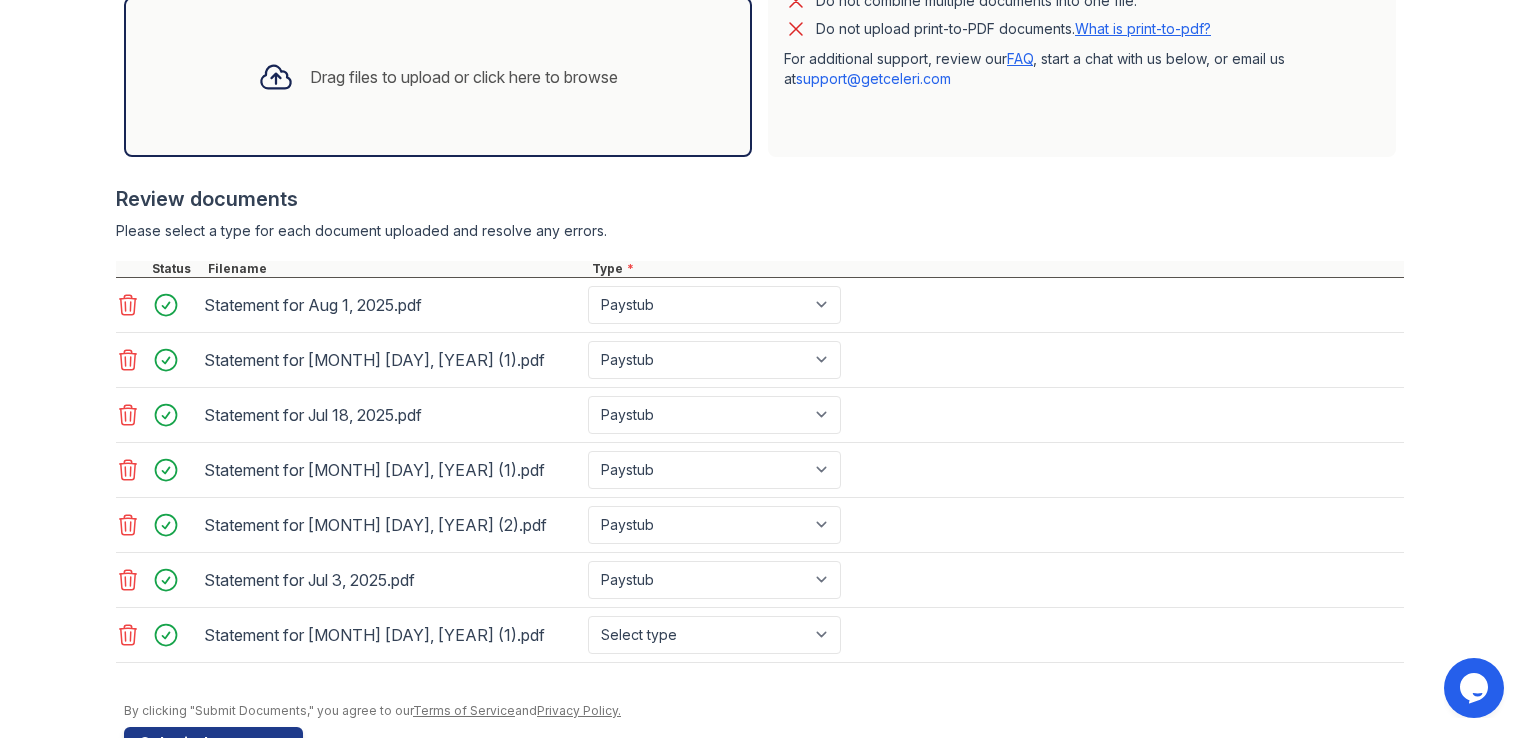 click on "Drag files to upload or click here to browse" at bounding box center [438, 77] 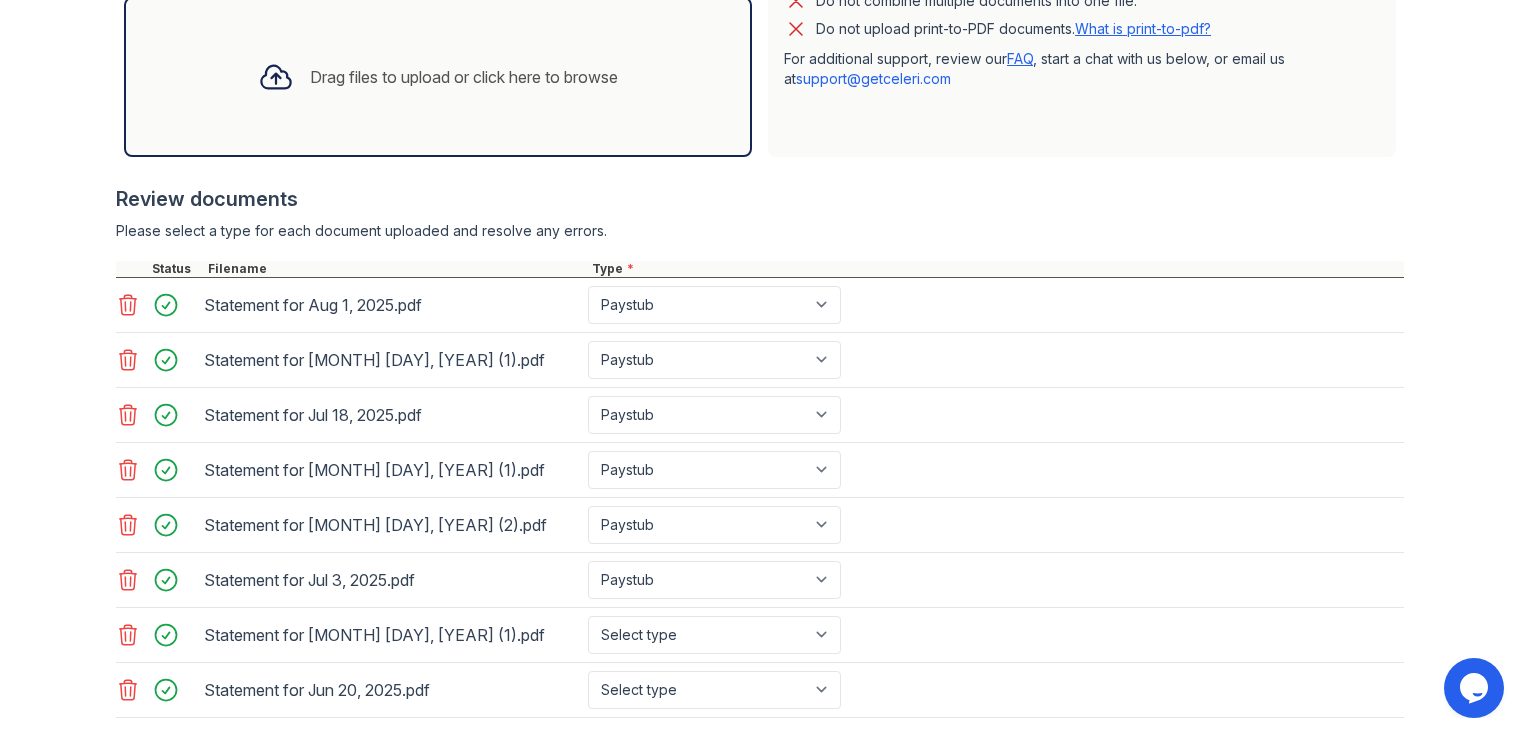 click on "Drag files to upload or click here to browse" at bounding box center (438, 77) 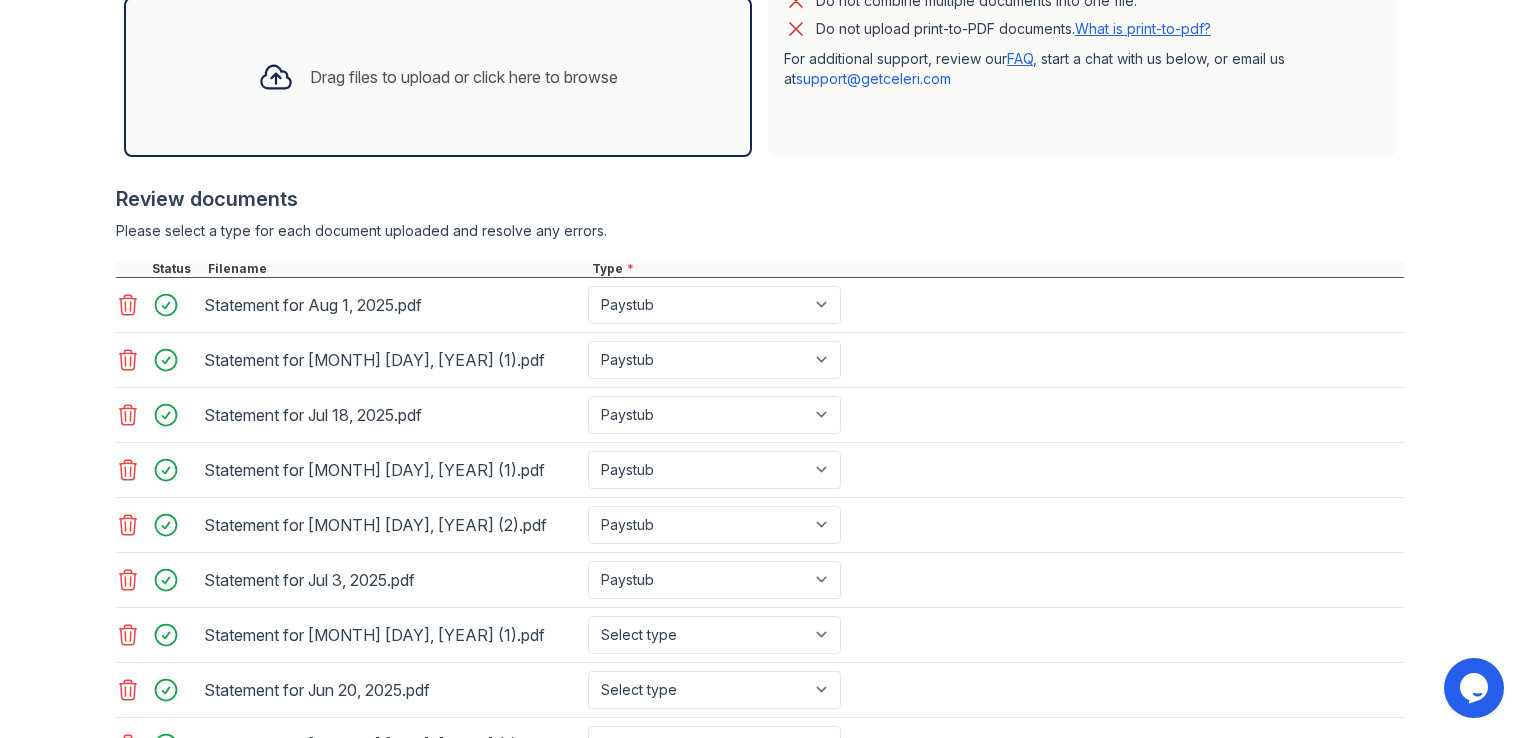 click on "Drag files to upload or click here to browse" at bounding box center (464, 77) 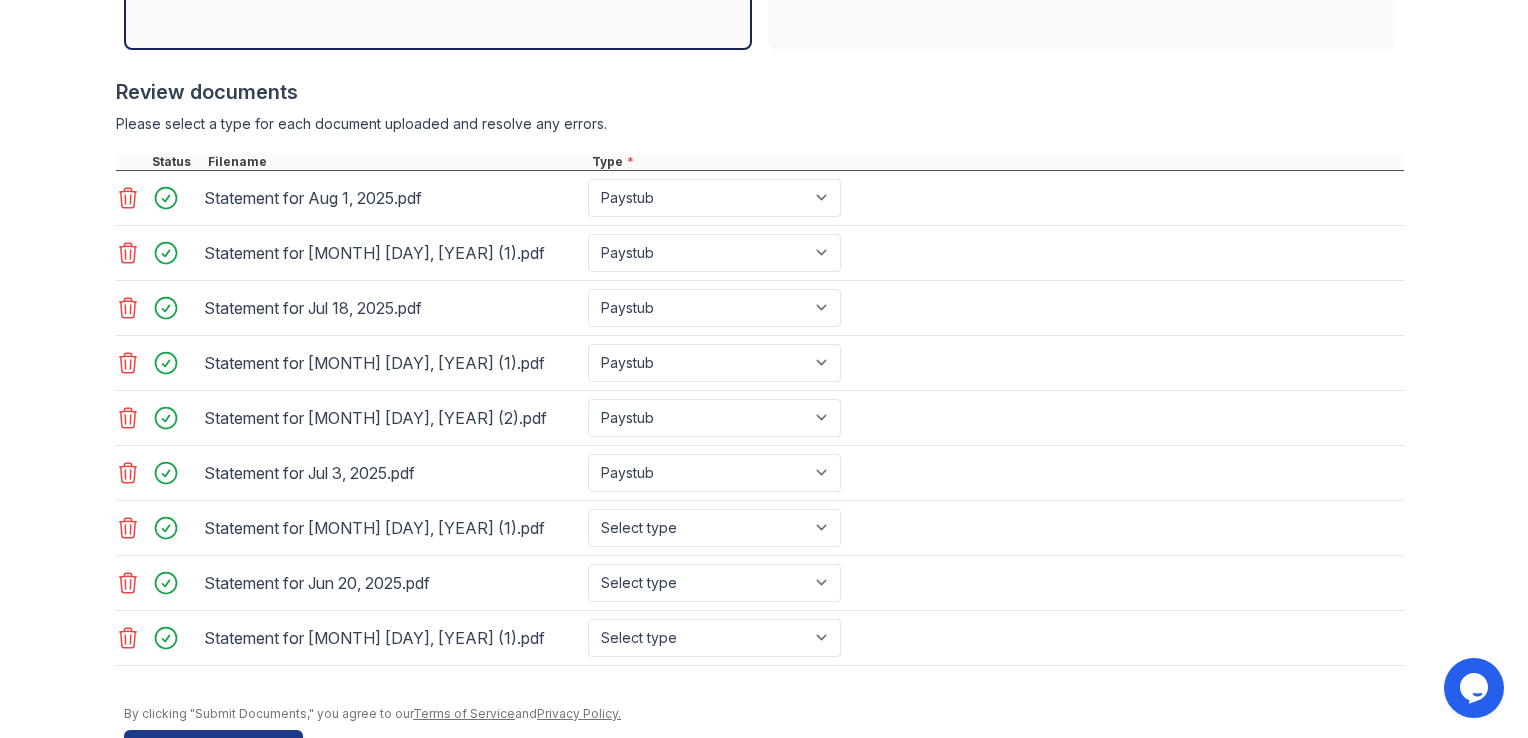 scroll, scrollTop: 674, scrollLeft: 0, axis: vertical 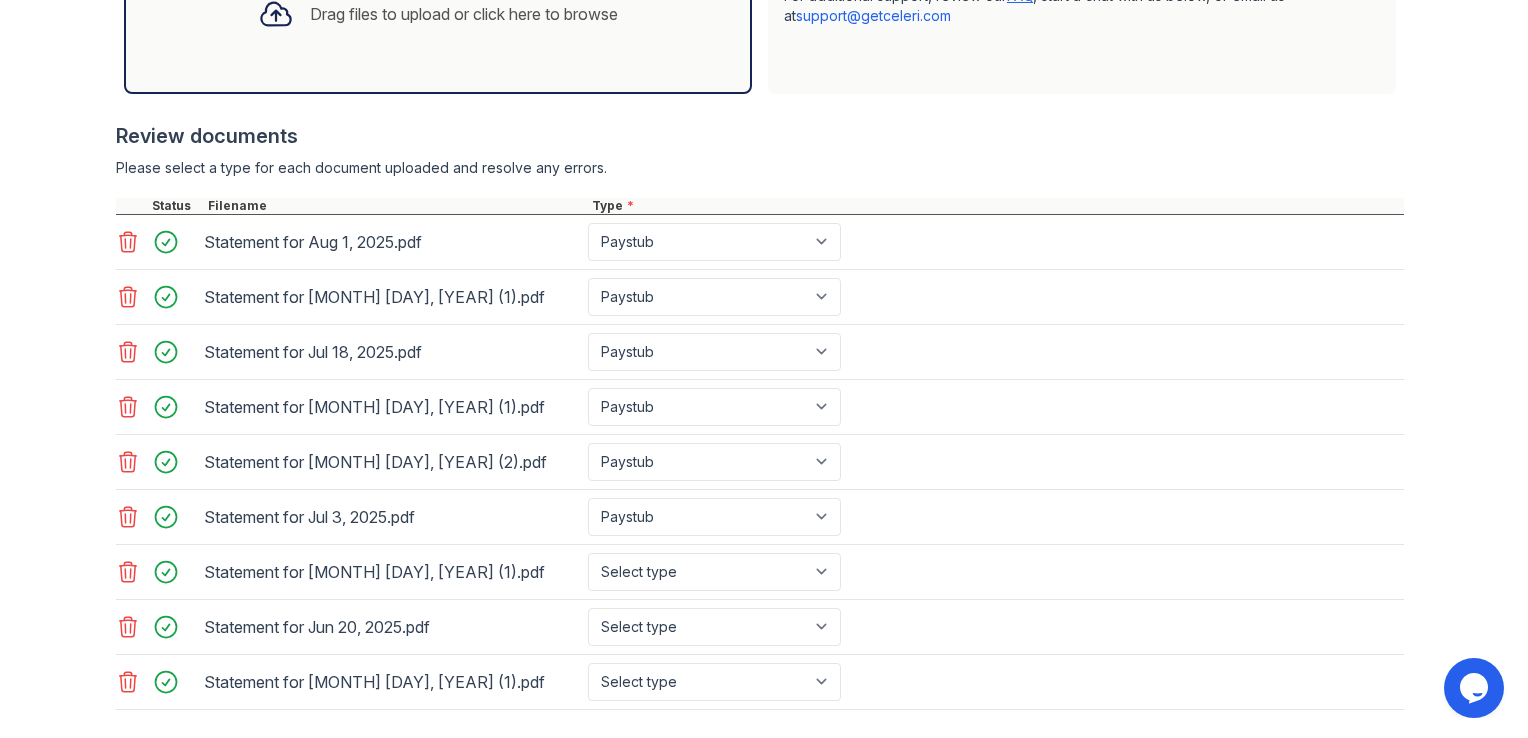 click on "Drag files to upload or click here to browse" at bounding box center (438, 14) 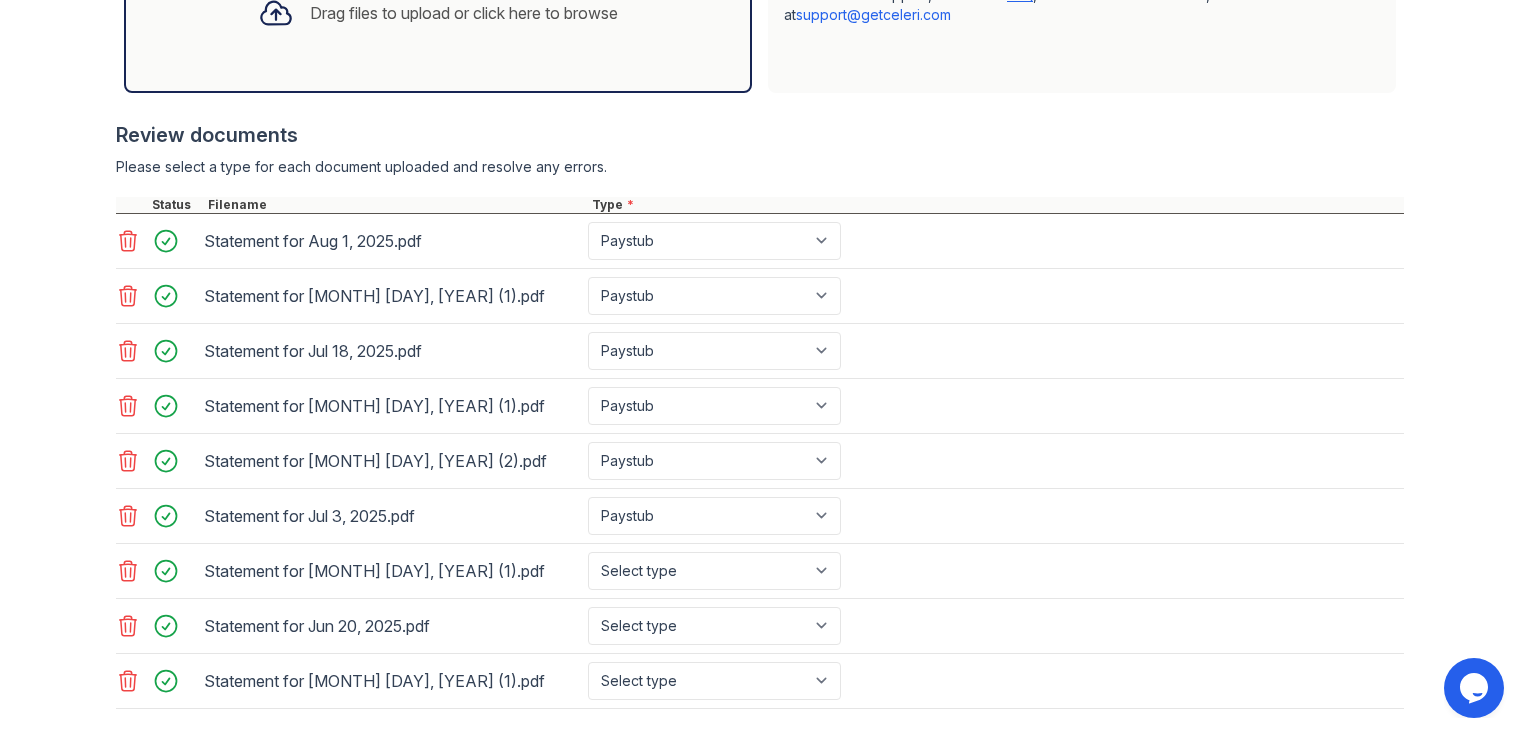 scroll, scrollTop: 674, scrollLeft: 0, axis: vertical 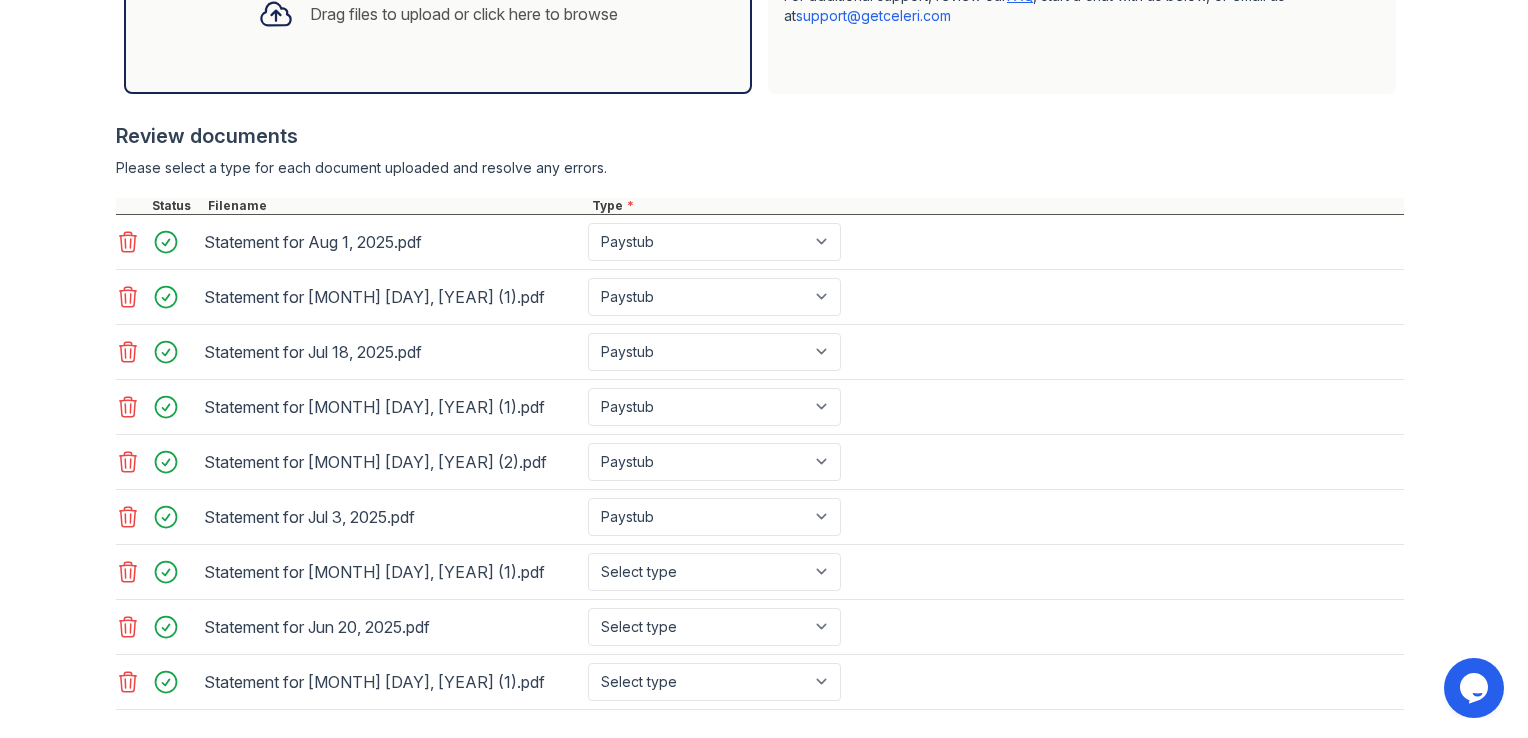 click on "Drag files to upload or click here to browse" at bounding box center [464, 14] 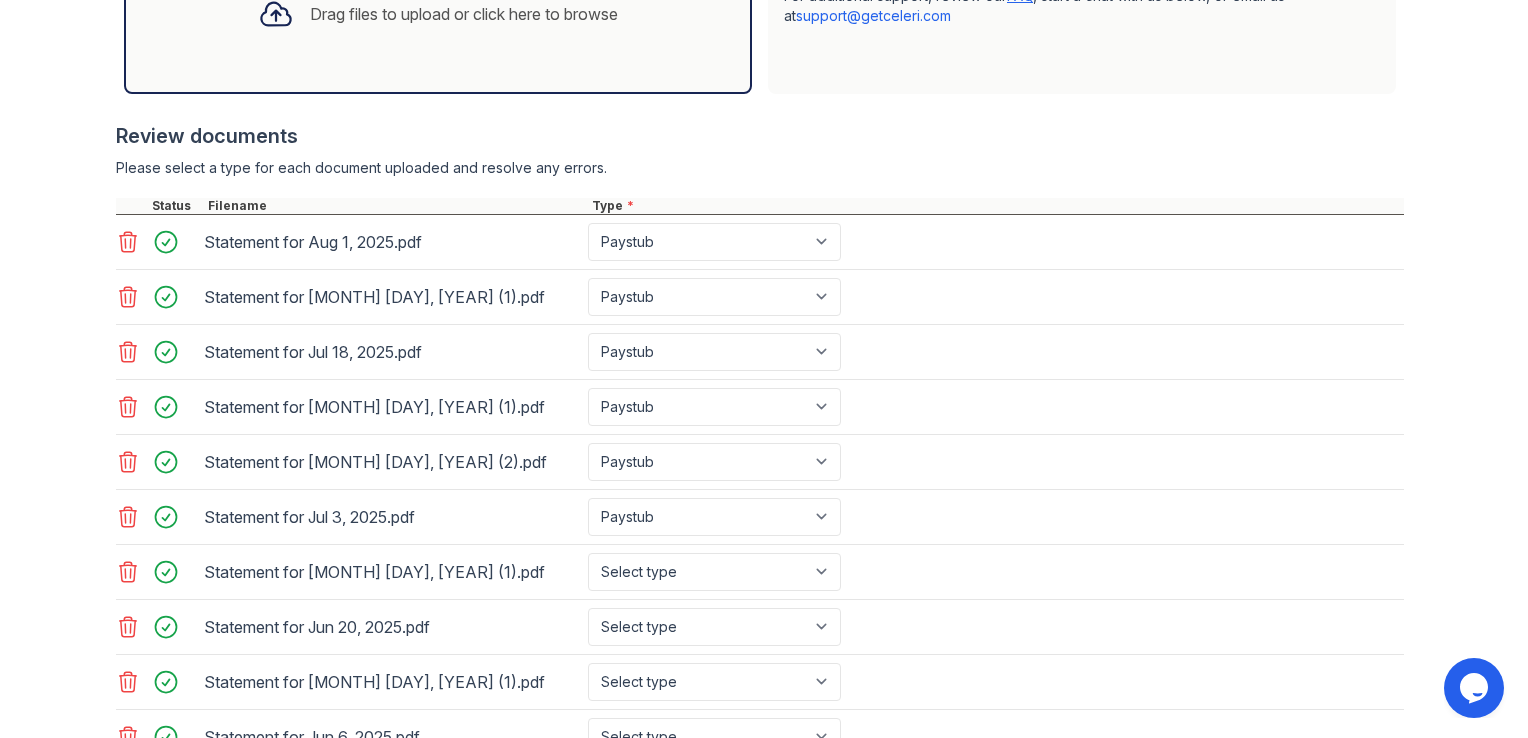 click on "Drag files to upload or click here to browse" at bounding box center (438, 14) 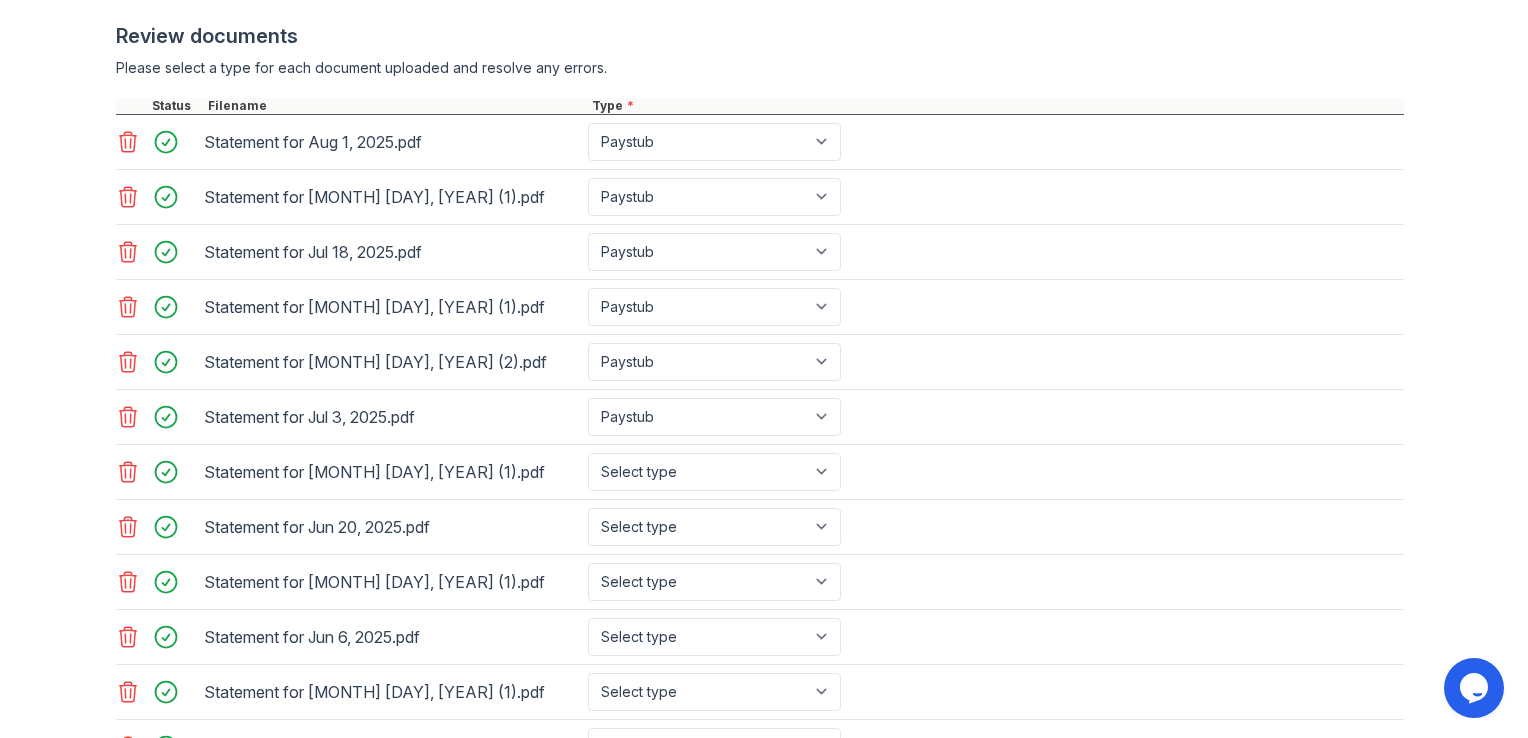 scroll, scrollTop: 674, scrollLeft: 0, axis: vertical 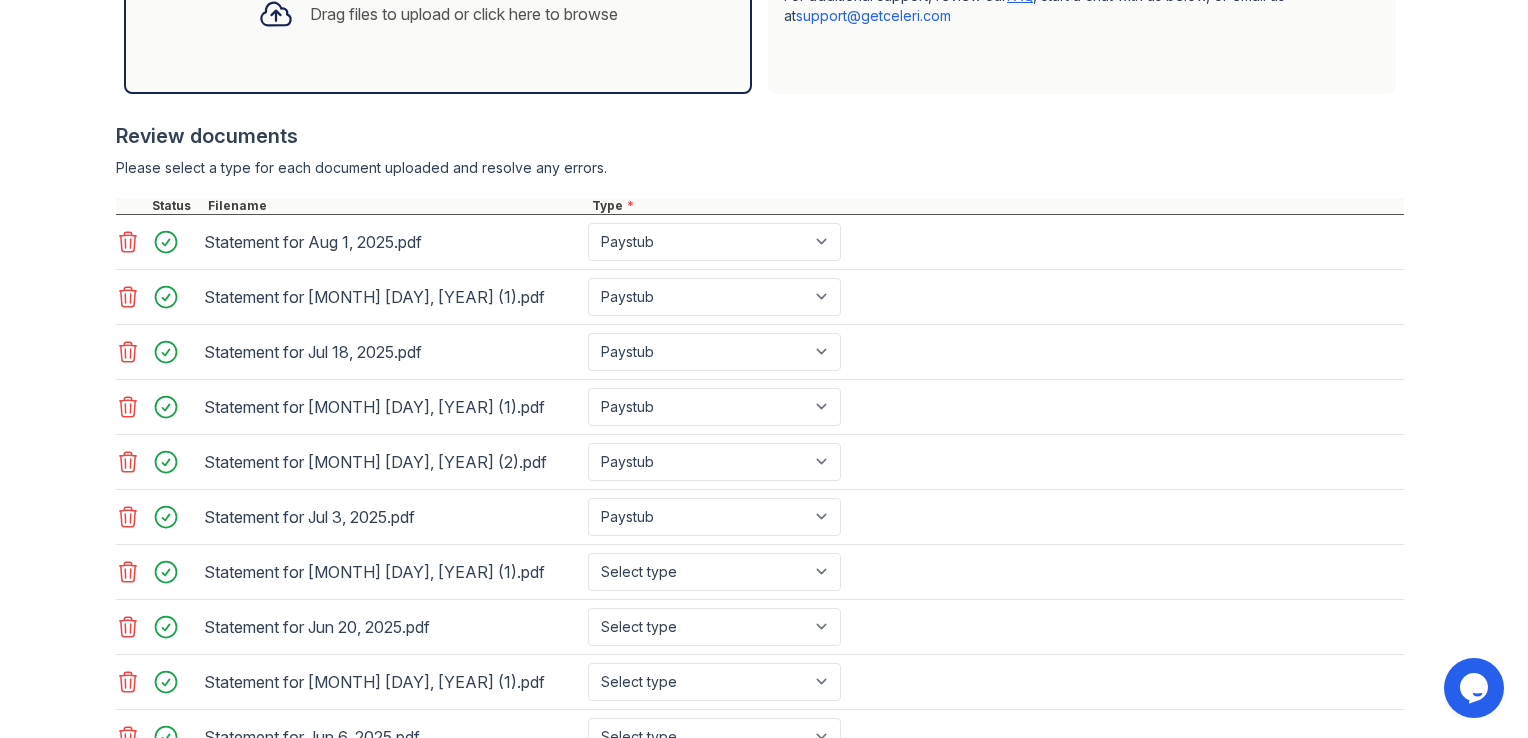click on "Drag files to upload or click here to browse" at bounding box center (438, 14) 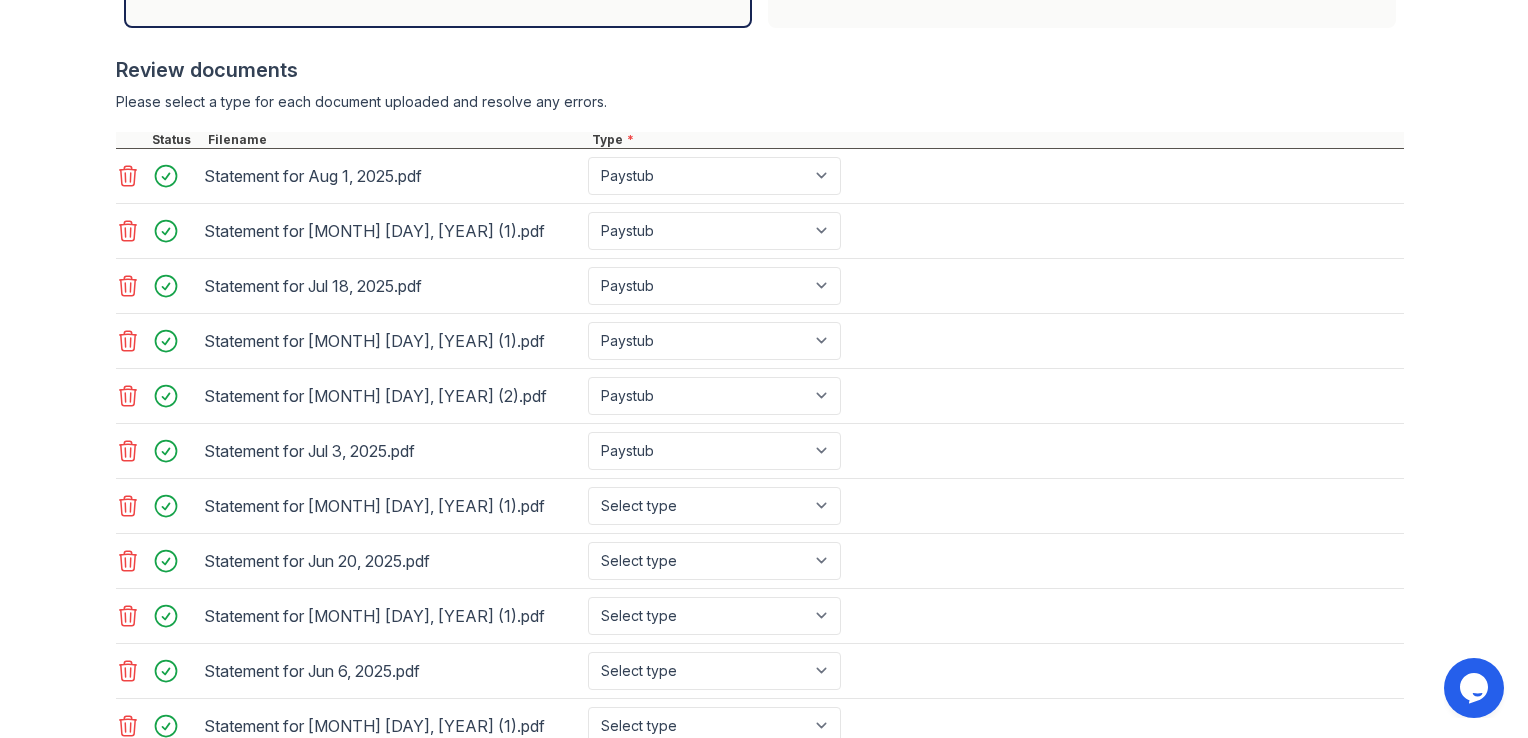 scroll, scrollTop: 774, scrollLeft: 0, axis: vertical 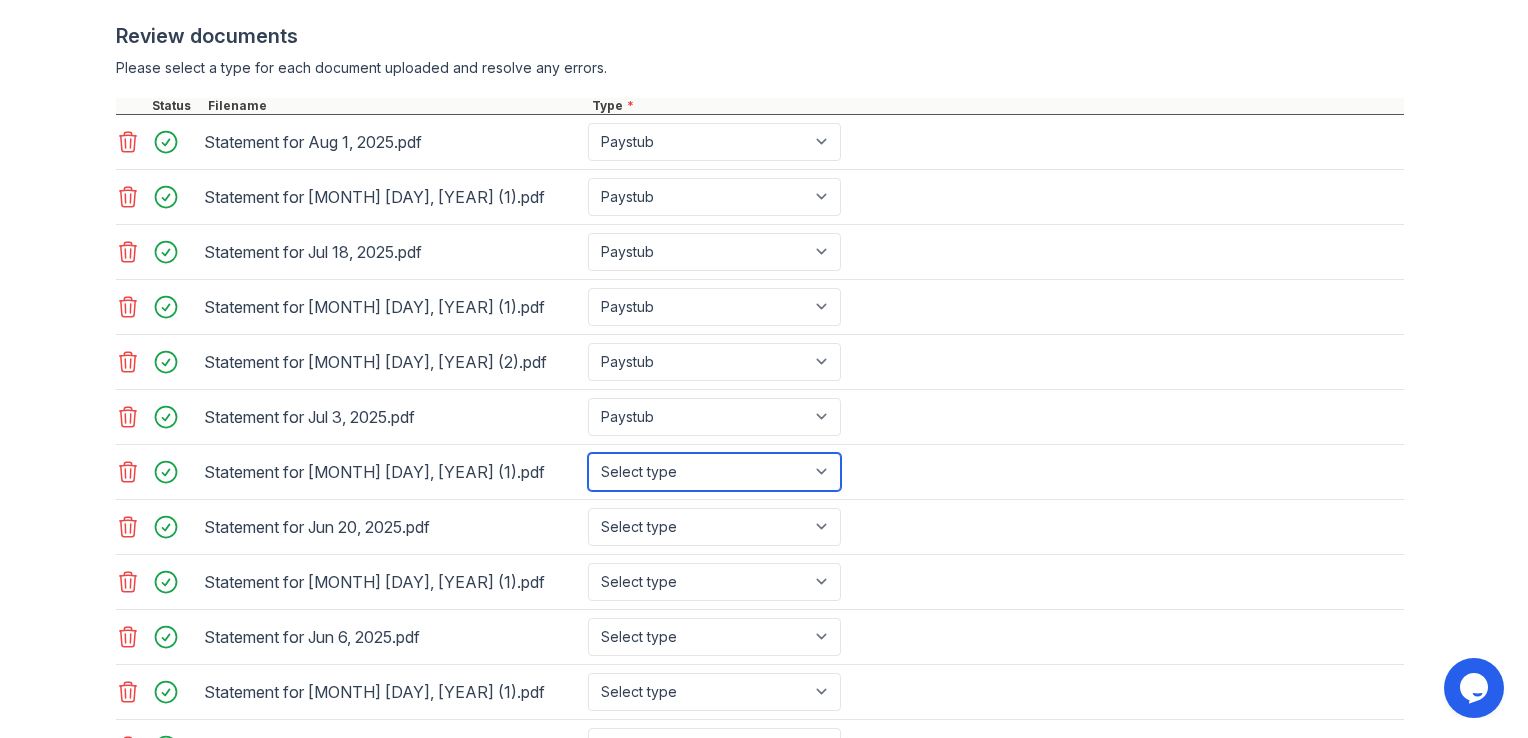 click on "Select type
Paystub
Bank Statement
Offer Letter
Tax Documents
Benefit Award Letter
Investment Account Statement
Other" at bounding box center [714, 472] 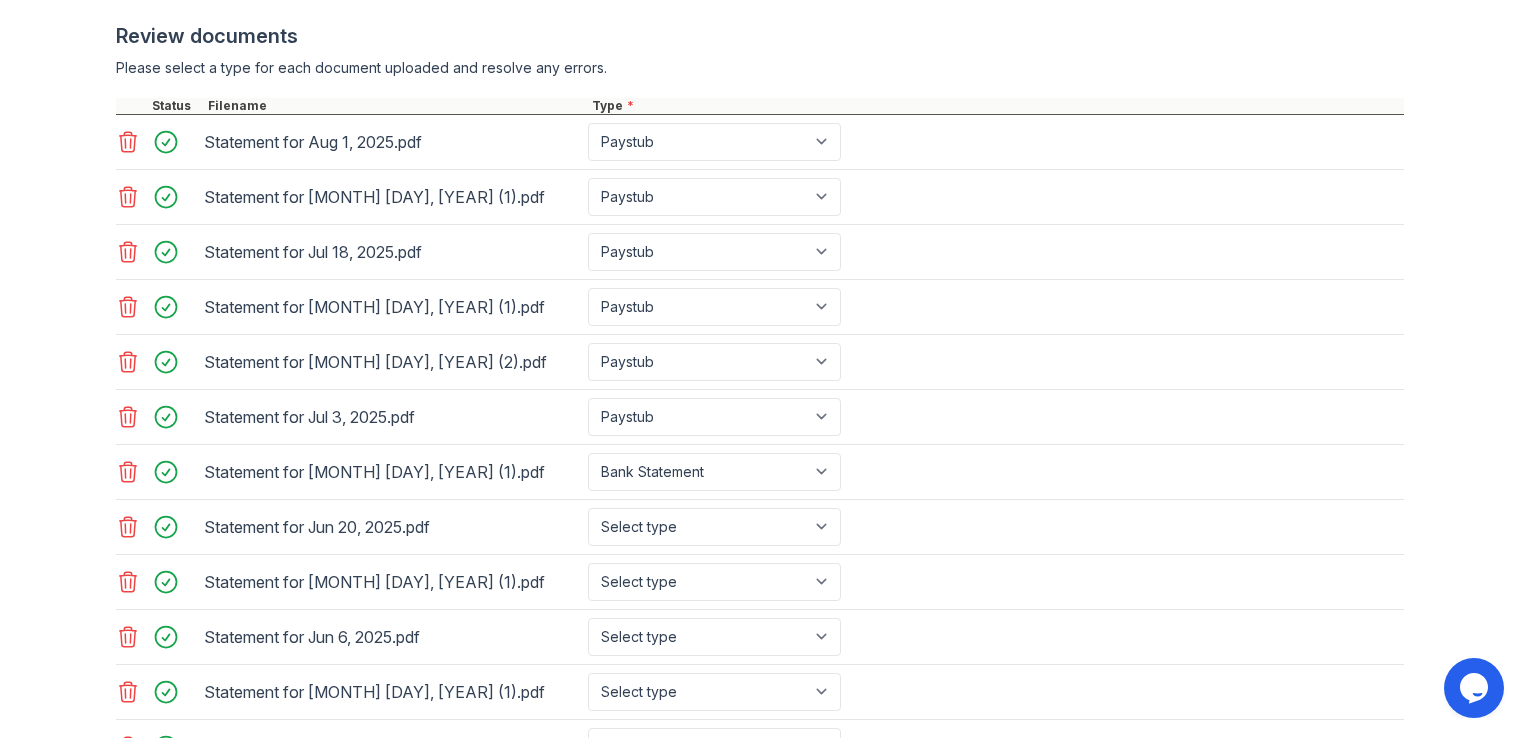 click on "Statement for [MONTH] [DAY], [YEAR].pdf
Select type
Paystub
Bank Statement
Offer Letter
Tax Documents
Benefit Award Letter
Investment Account Statement
Other" at bounding box center [760, 527] 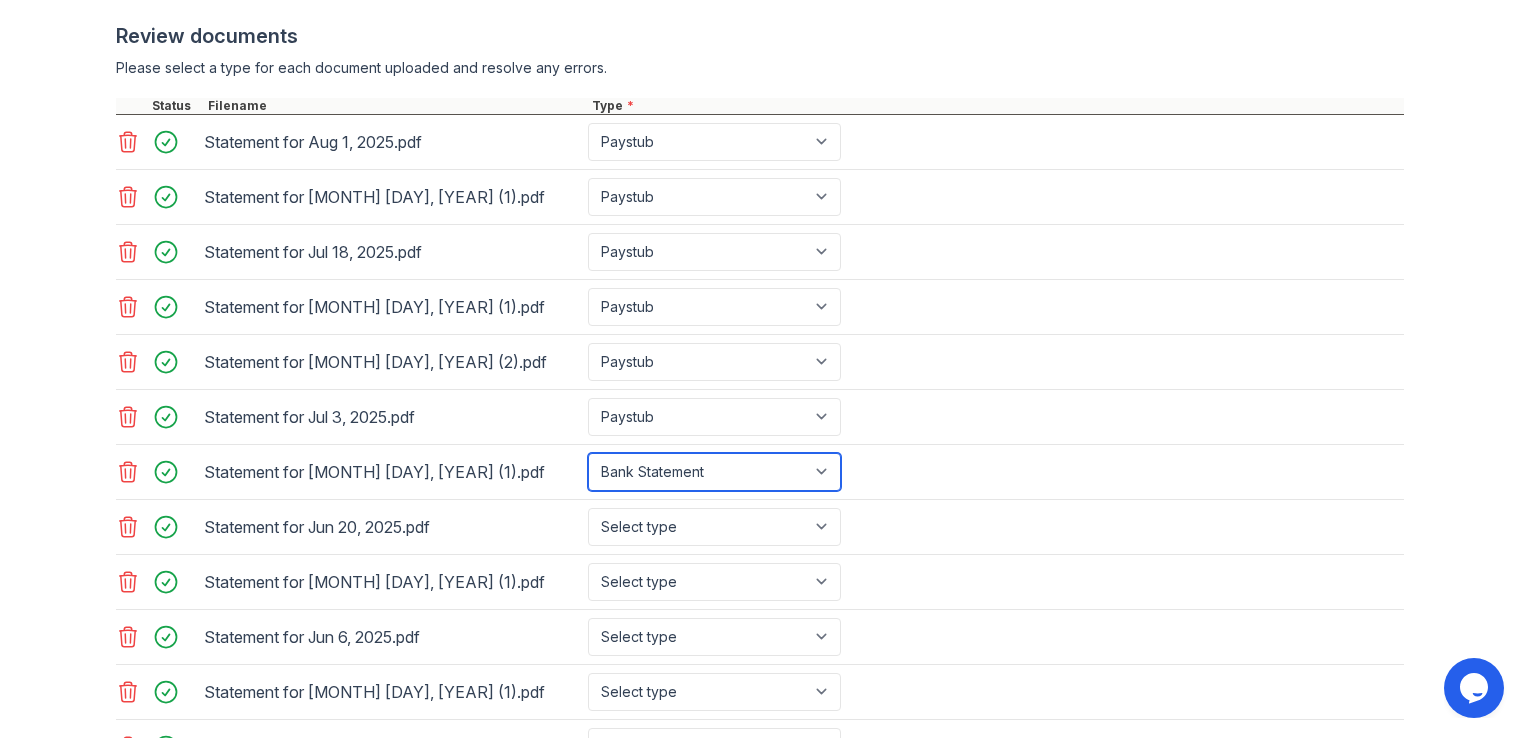 click on "Select type
Paystub
Bank Statement
Offer Letter
Tax Documents
Benefit Award Letter
Investment Account Statement
Other" at bounding box center (714, 472) 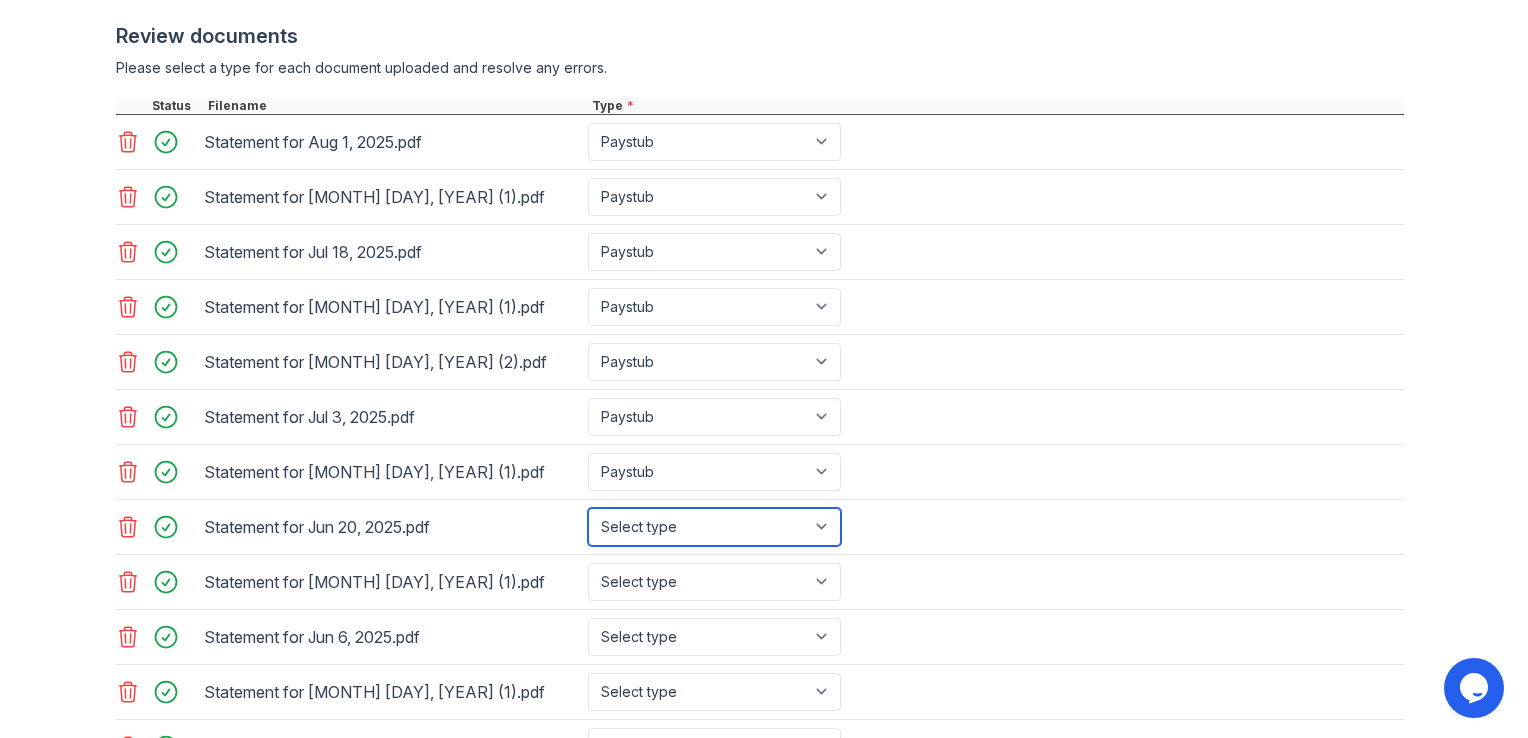 click on "Select type
Paystub
Bank Statement
Offer Letter
Tax Documents
Benefit Award Letter
Investment Account Statement
Other" at bounding box center (714, 527) 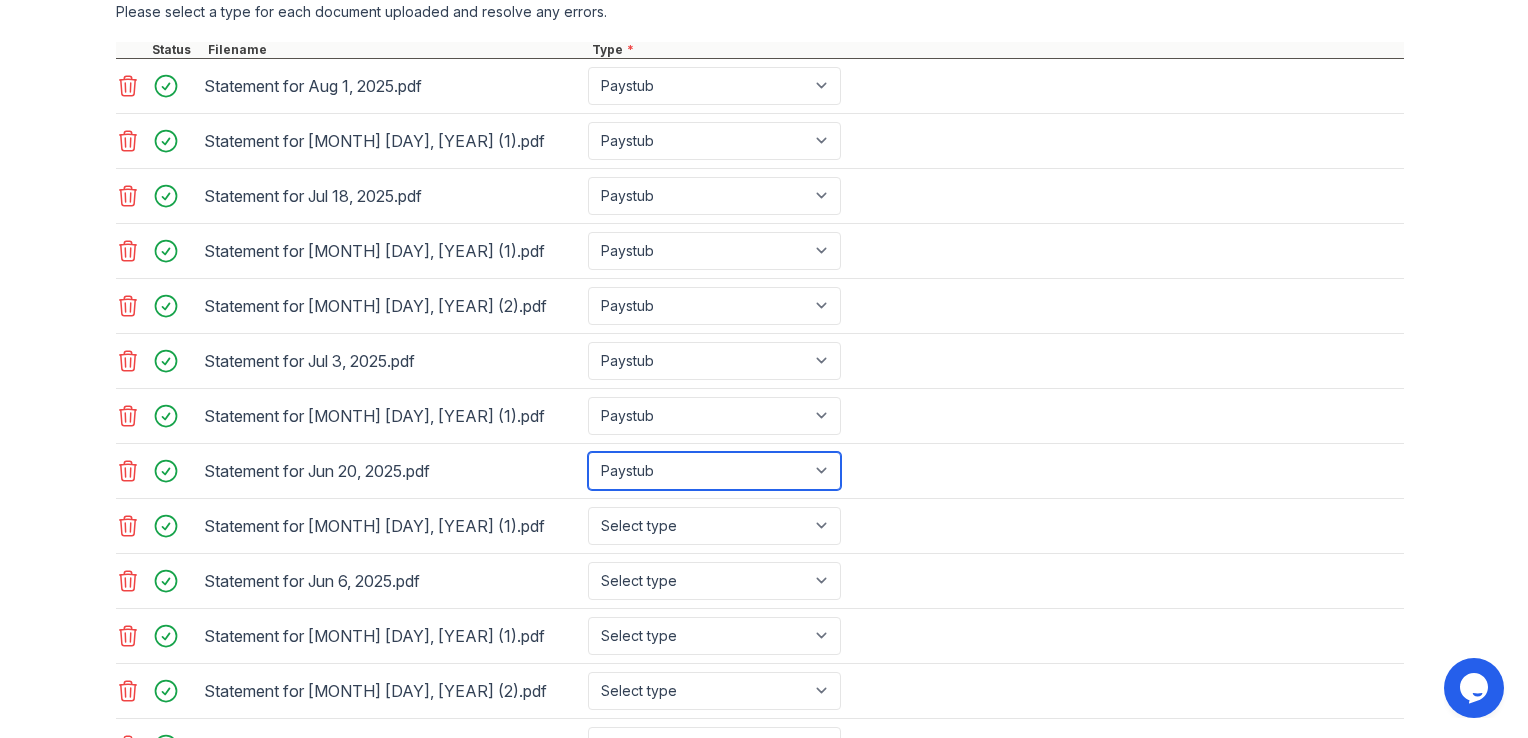 scroll, scrollTop: 874, scrollLeft: 0, axis: vertical 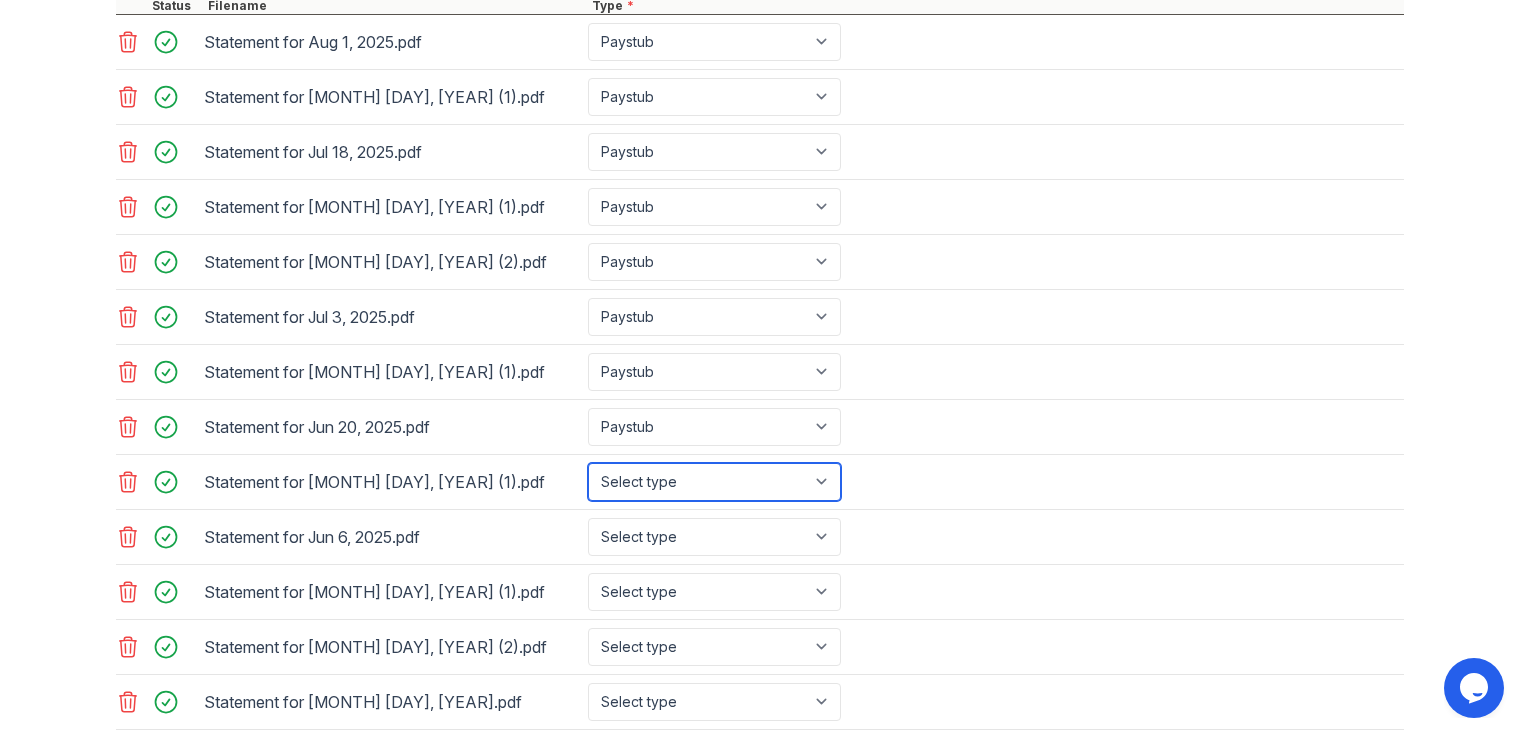 click on "Select type
Paystub
Bank Statement
Offer Letter
Tax Documents
Benefit Award Letter
Investment Account Statement
Other" at bounding box center [714, 482] 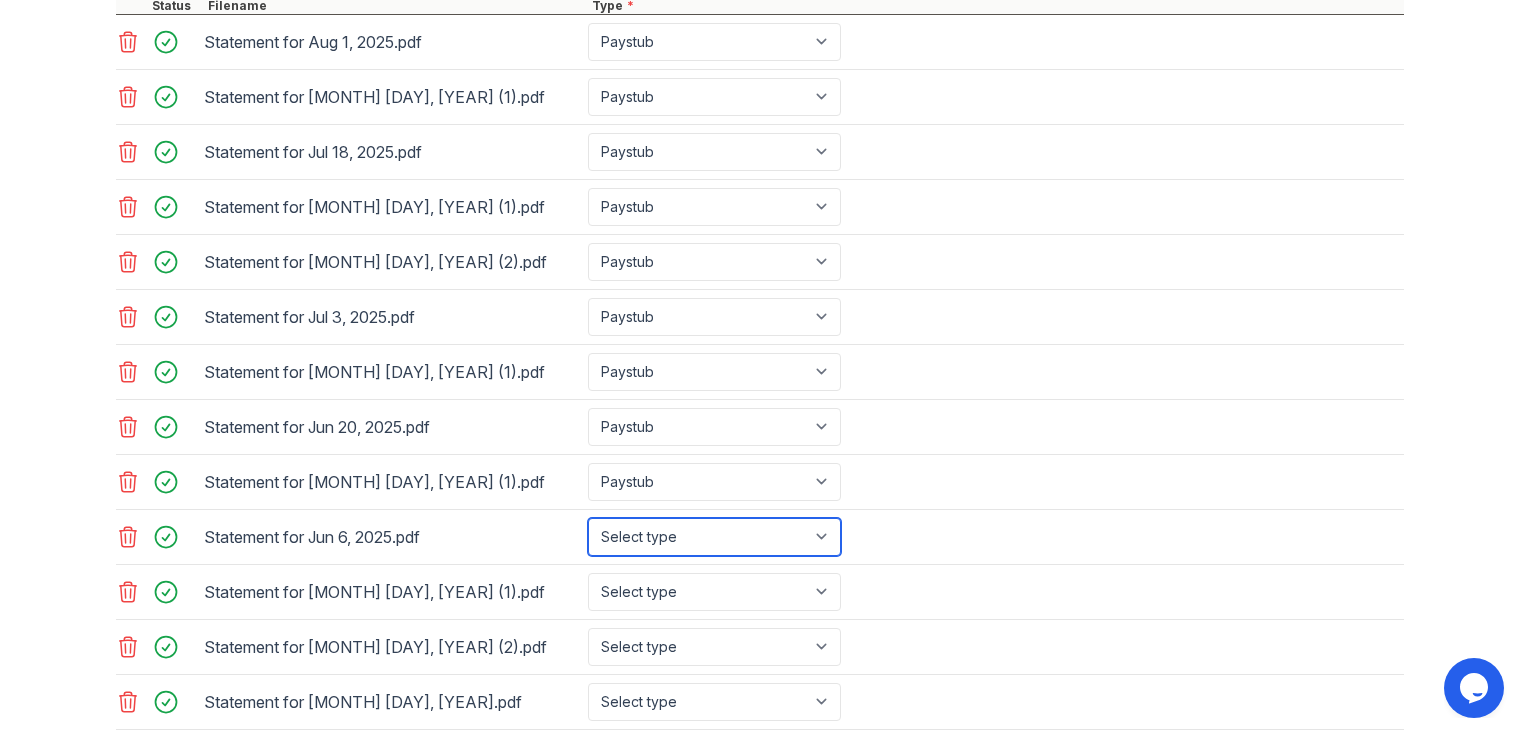 click on "Select type
Paystub
Bank Statement
Offer Letter
Tax Documents
Benefit Award Letter
Investment Account Statement
Other" at bounding box center (714, 537) 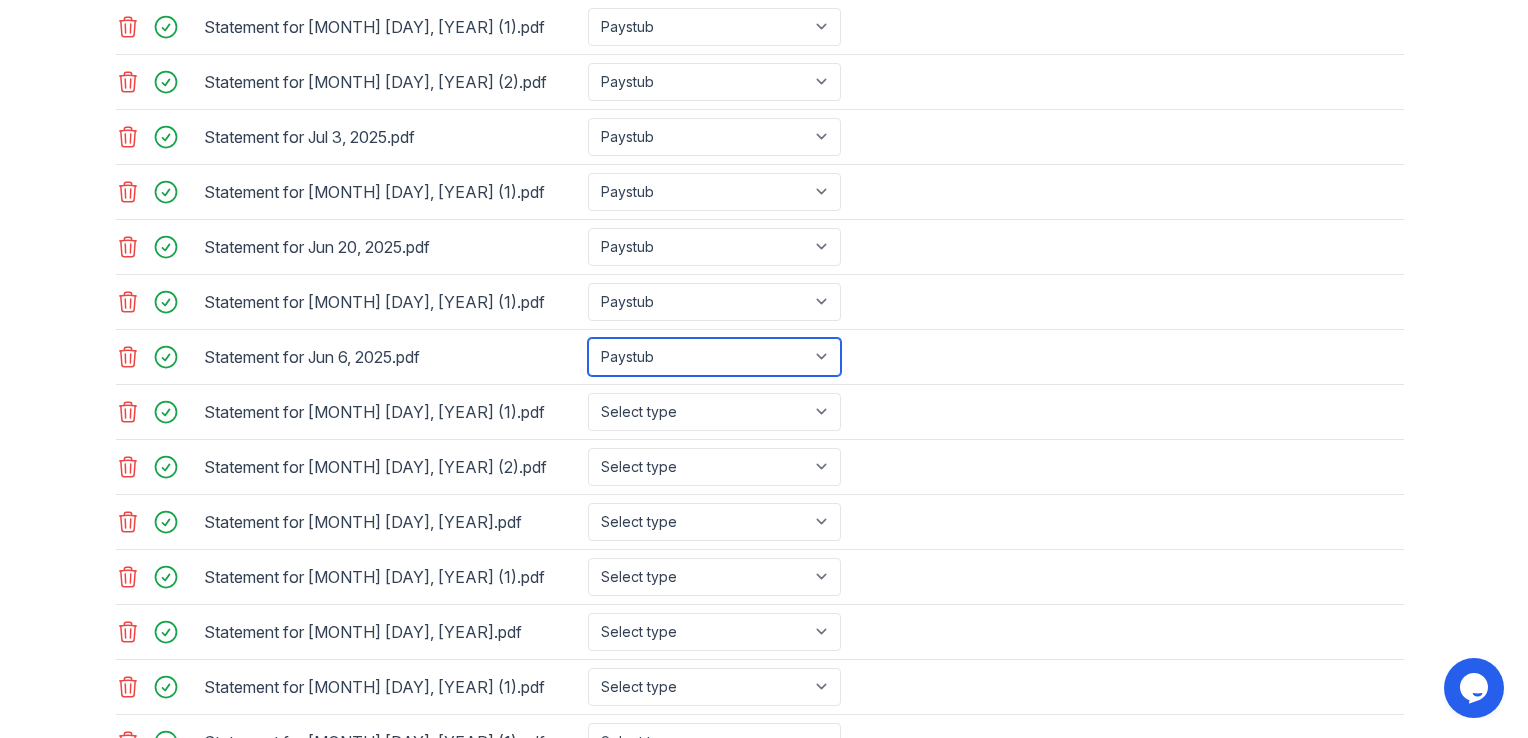 scroll, scrollTop: 1074, scrollLeft: 0, axis: vertical 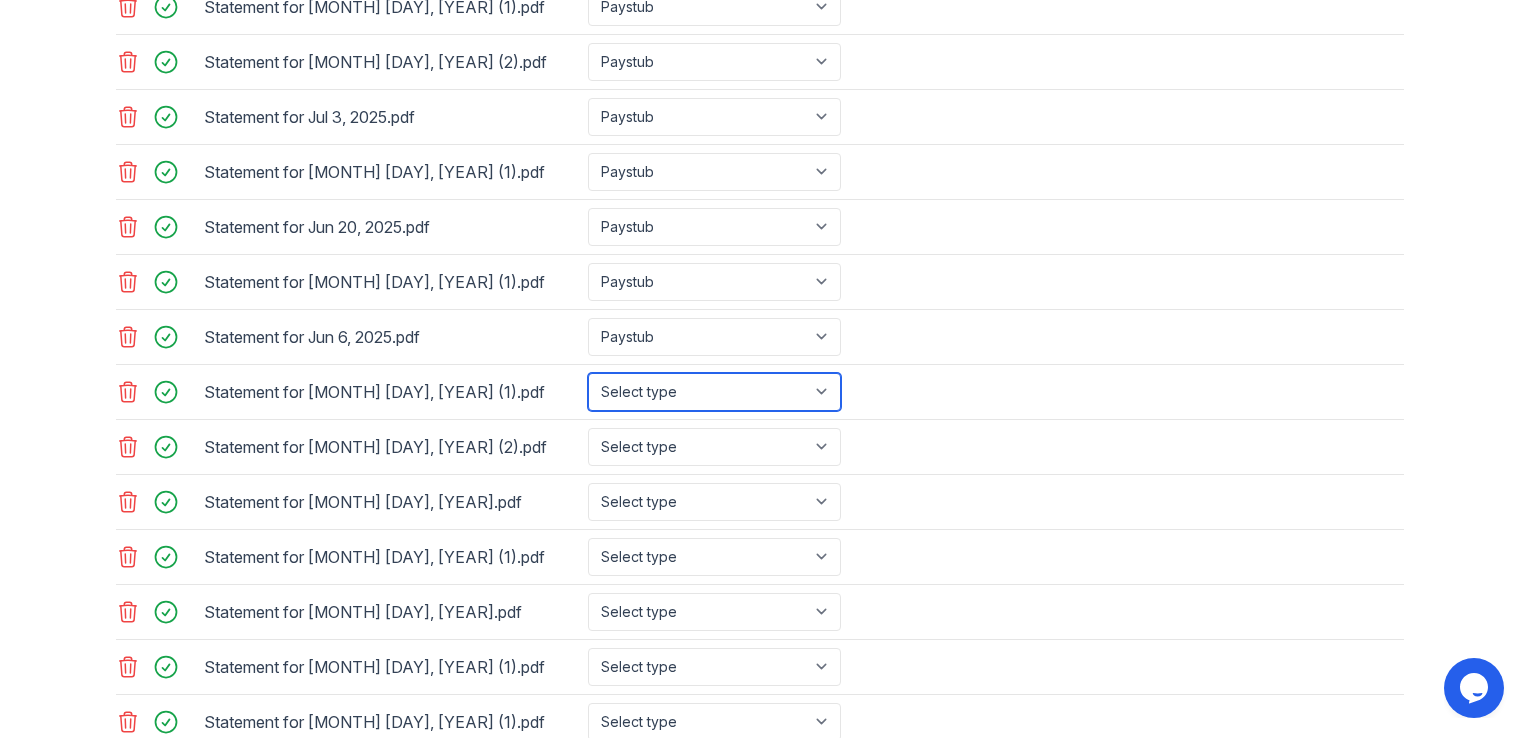 click on "Select type
Paystub
Bank Statement
Offer Letter
Tax Documents
Benefit Award Letter
Investment Account Statement
Other" at bounding box center (714, 392) 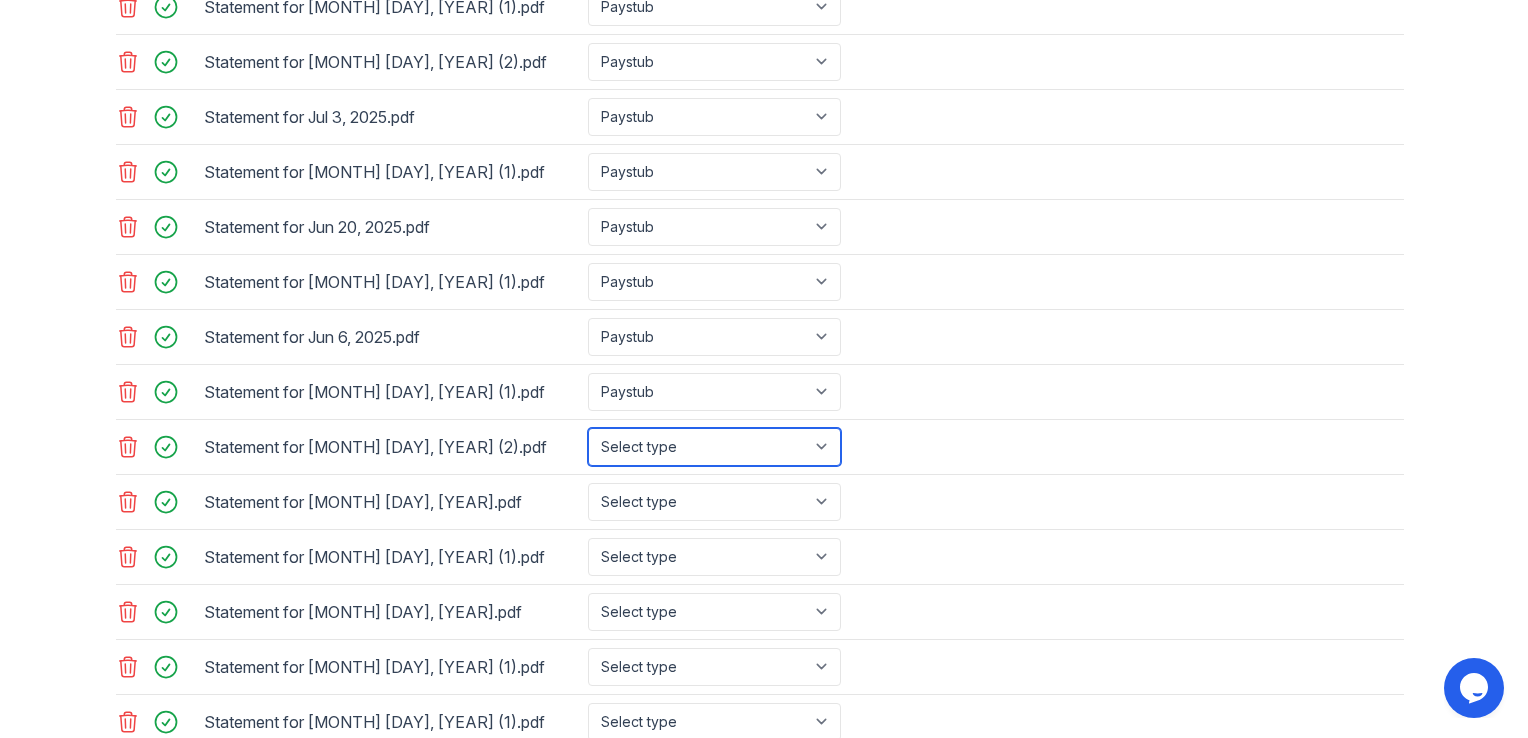click on "Select type
Paystub
Bank Statement
Offer Letter
Tax Documents
Benefit Award Letter
Investment Account Statement
Other" at bounding box center [714, 447] 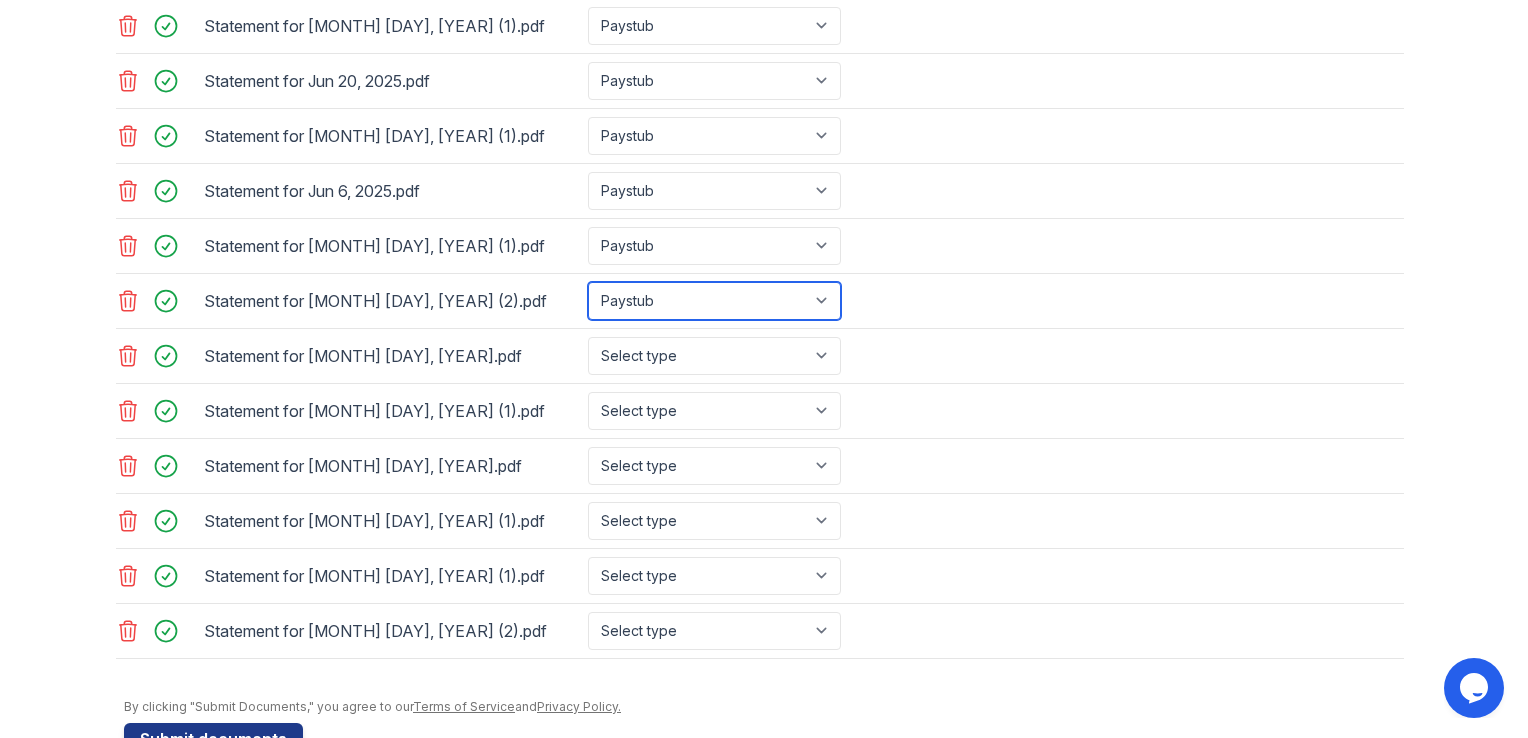 scroll, scrollTop: 1264, scrollLeft: 0, axis: vertical 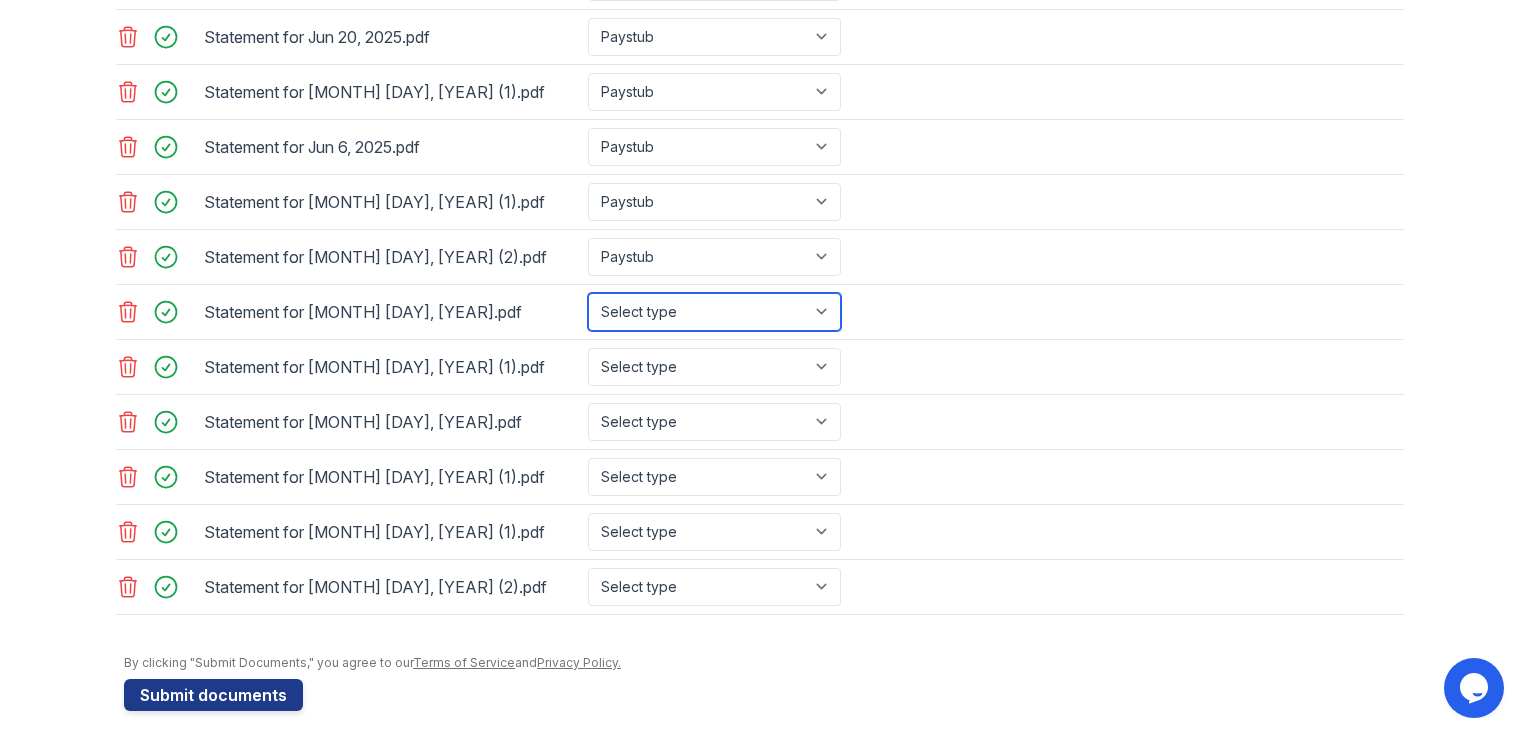 click on "Select type
Paystub
Bank Statement
Offer Letter
Tax Documents
Benefit Award Letter
Investment Account Statement
Other" at bounding box center (714, 312) 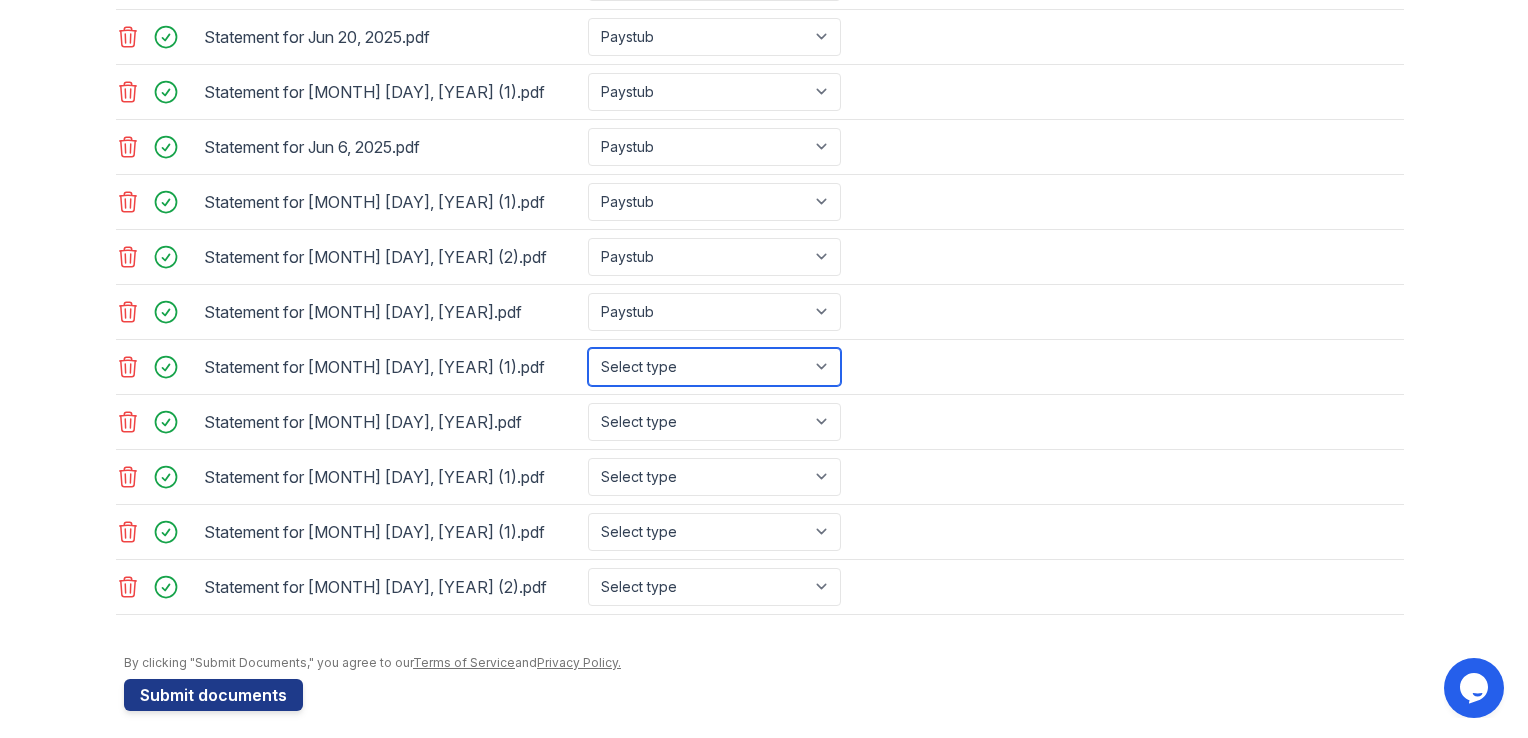 click on "Select type
Paystub
Bank Statement
Offer Letter
Tax Documents
Benefit Award Letter
Investment Account Statement
Other" at bounding box center (714, 367) 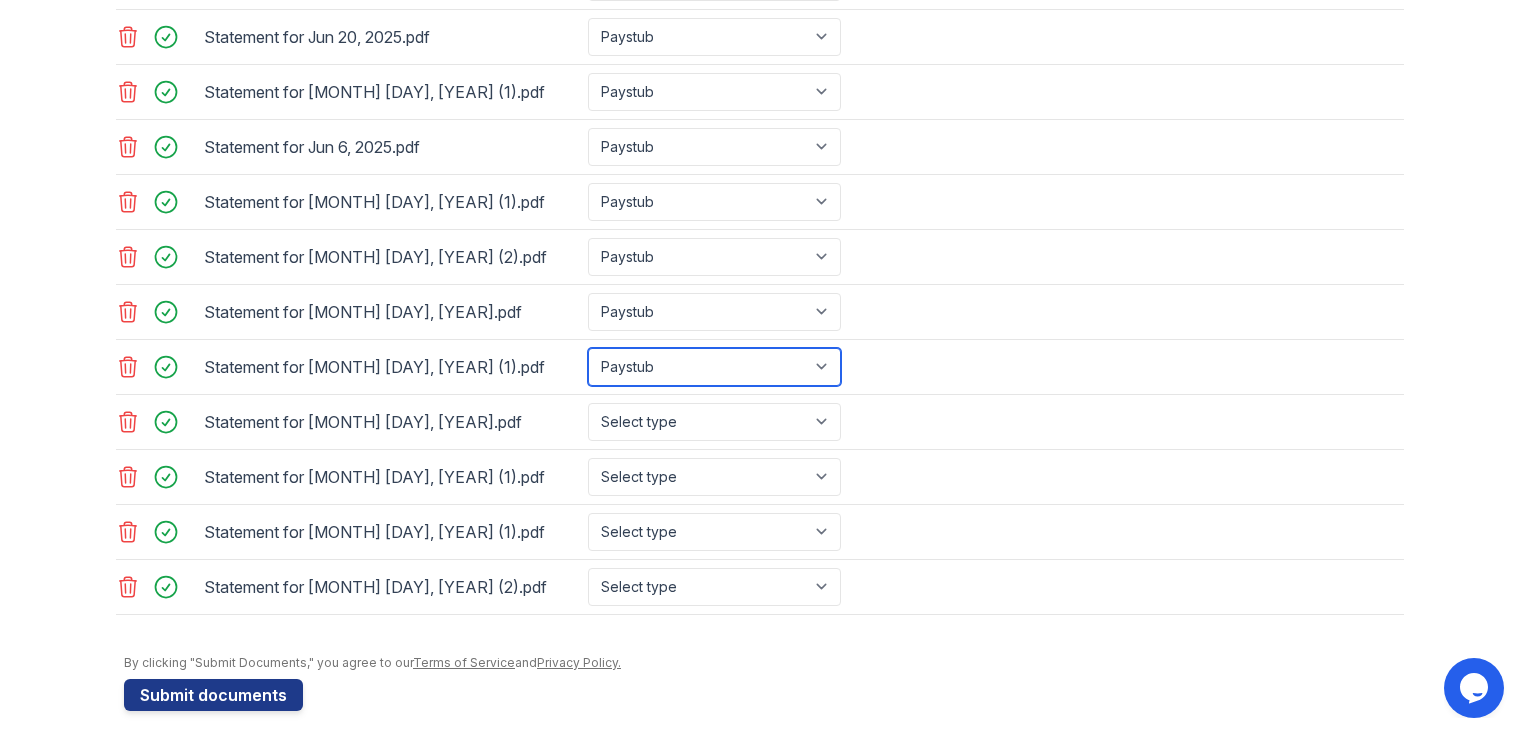 click on "Select type
Paystub
Bank Statement
Offer Letter
Tax Documents
Benefit Award Letter
Investment Account Statement
Other" at bounding box center [714, 367] 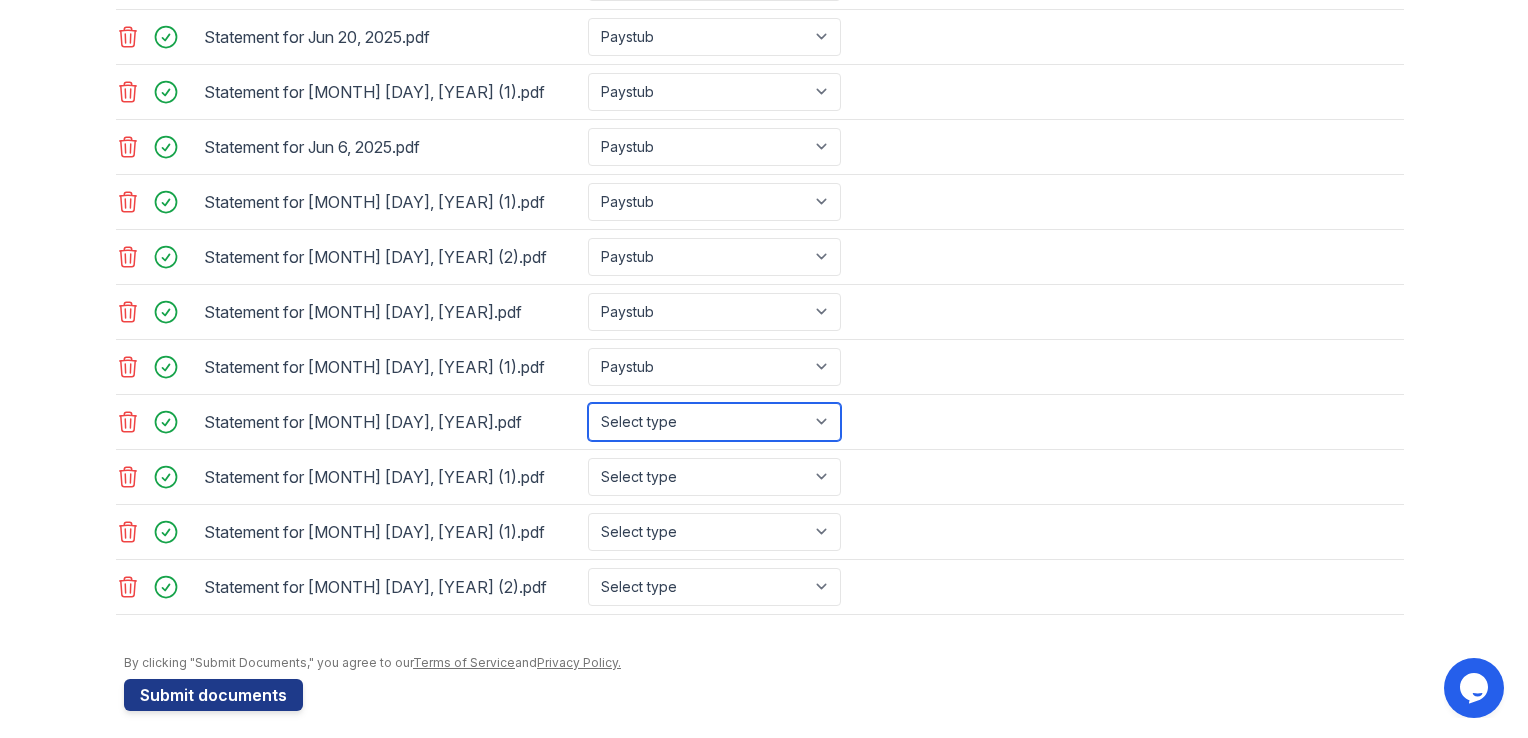click on "Select type
Paystub
Bank Statement
Offer Letter
Tax Documents
Benefit Award Letter
Investment Account Statement
Other" at bounding box center (714, 422) 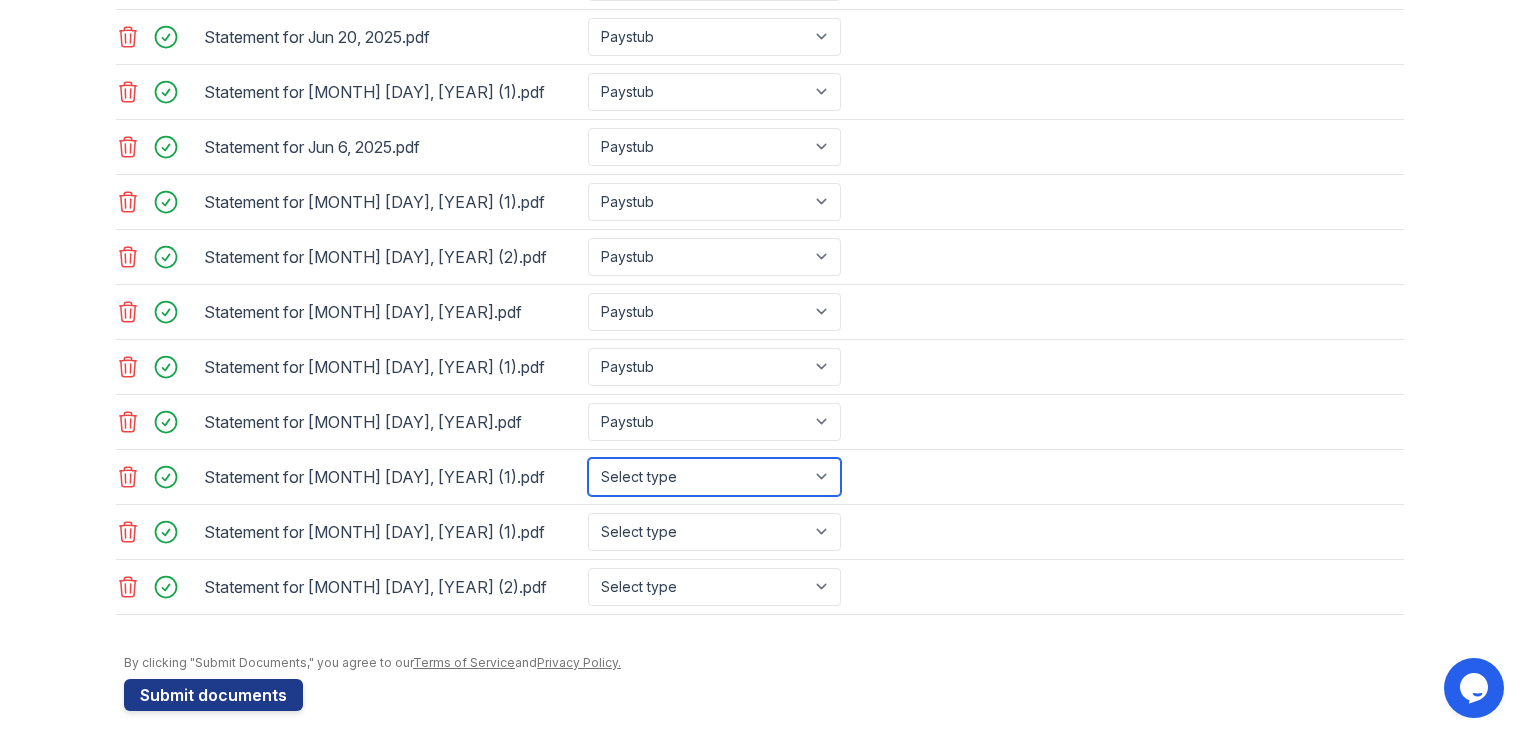 click on "Select type
Paystub
Bank Statement
Offer Letter
Tax Documents
Benefit Award Letter
Investment Account Statement
Other" at bounding box center [714, 477] 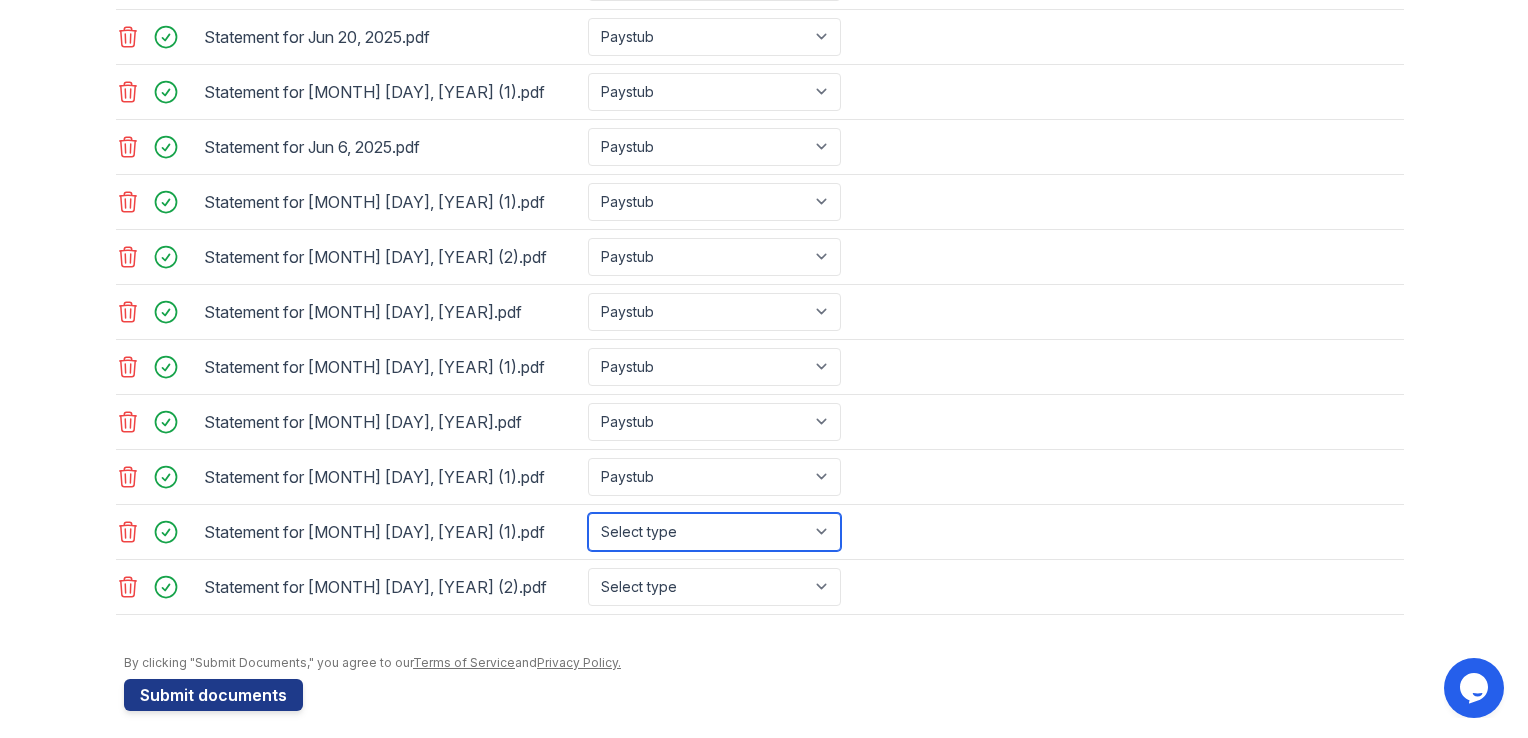 click on "Select type
Paystub
Bank Statement
Offer Letter
Tax Documents
Benefit Award Letter
Investment Account Statement
Other" at bounding box center (714, 532) 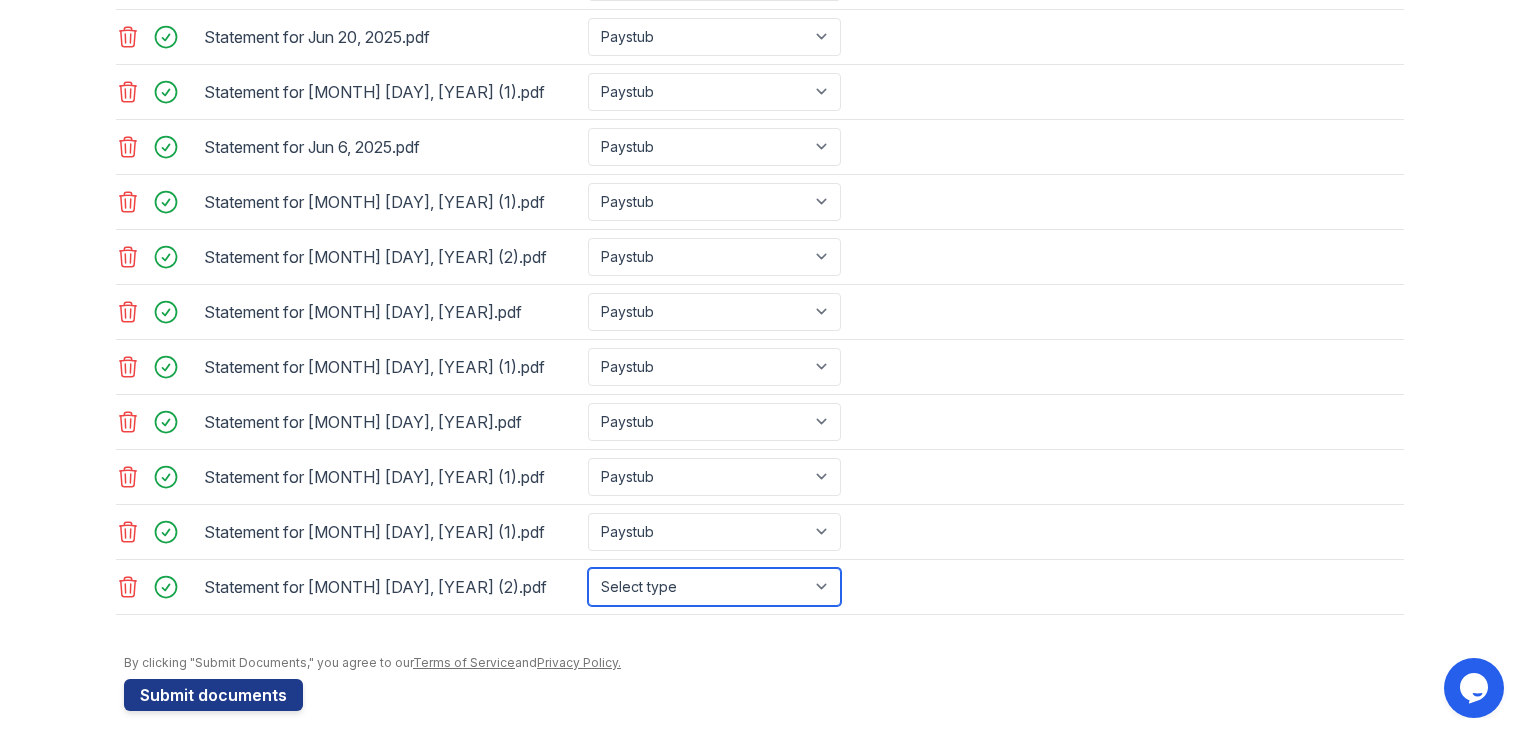 click on "Select type
Paystub
Bank Statement
Offer Letter
Tax Documents
Benefit Award Letter
Investment Account Statement
Other" at bounding box center [714, 587] 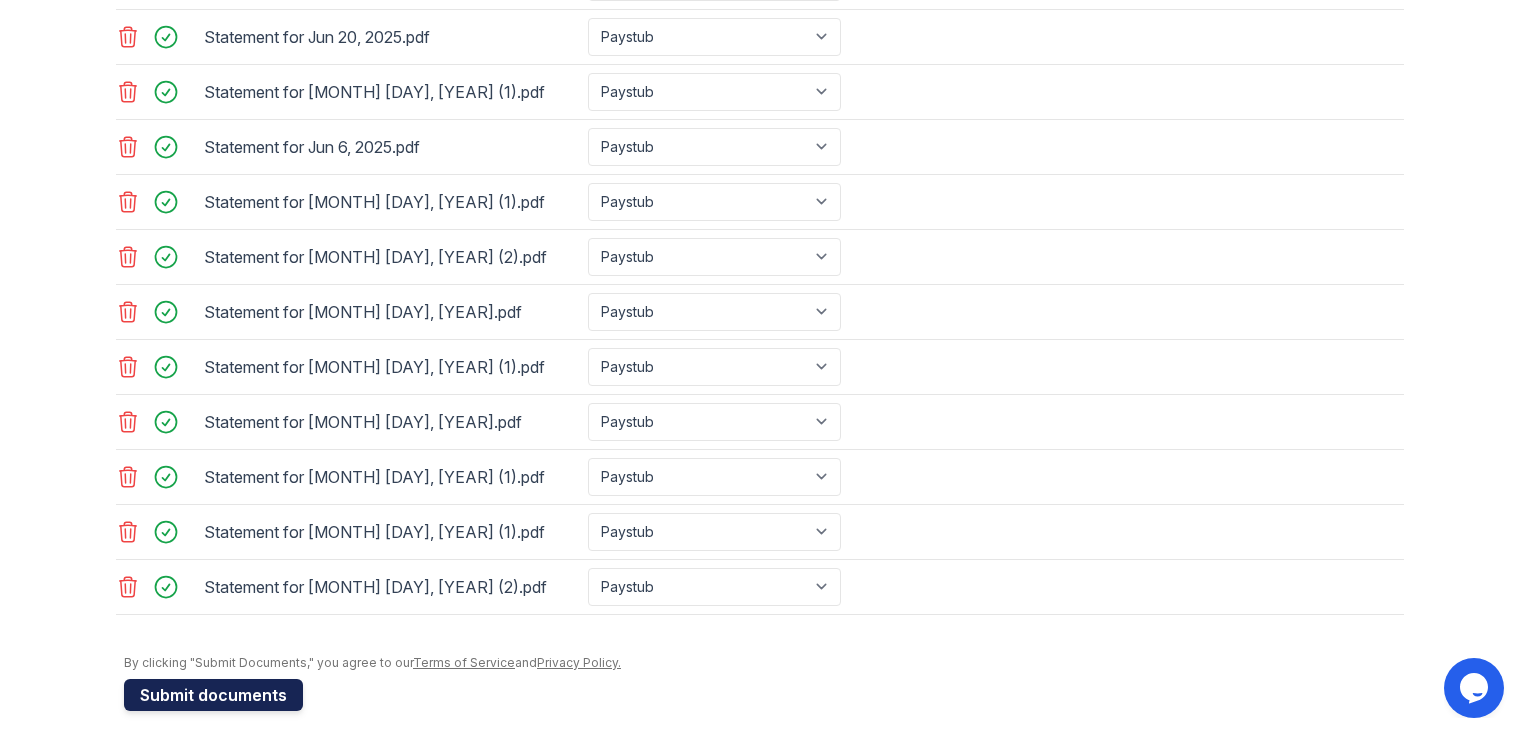 click on "Submit documents" at bounding box center [213, 695] 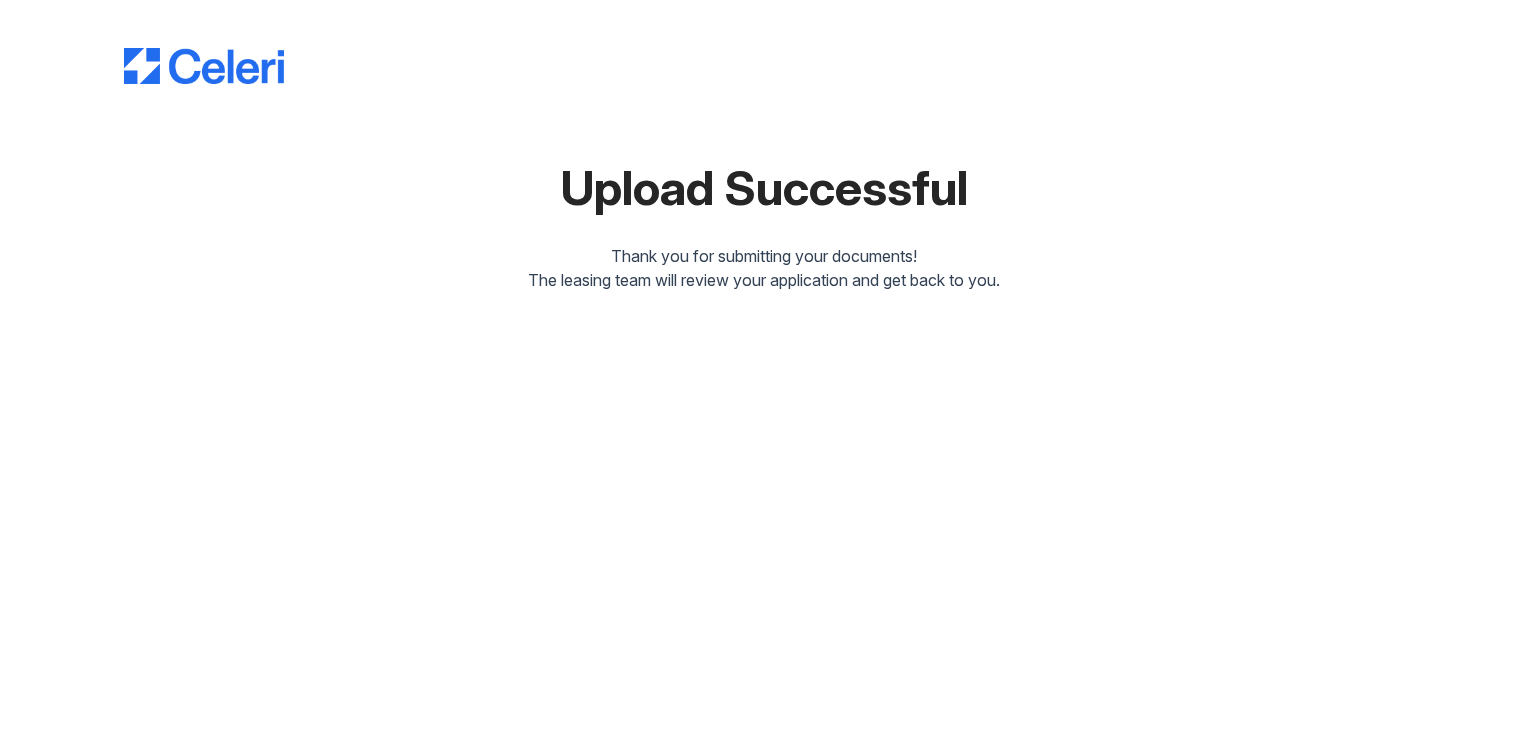 click on "Upload Successful
Thank you for submitting your documents!
The leasing team will review your application and get back to you." at bounding box center [764, 162] 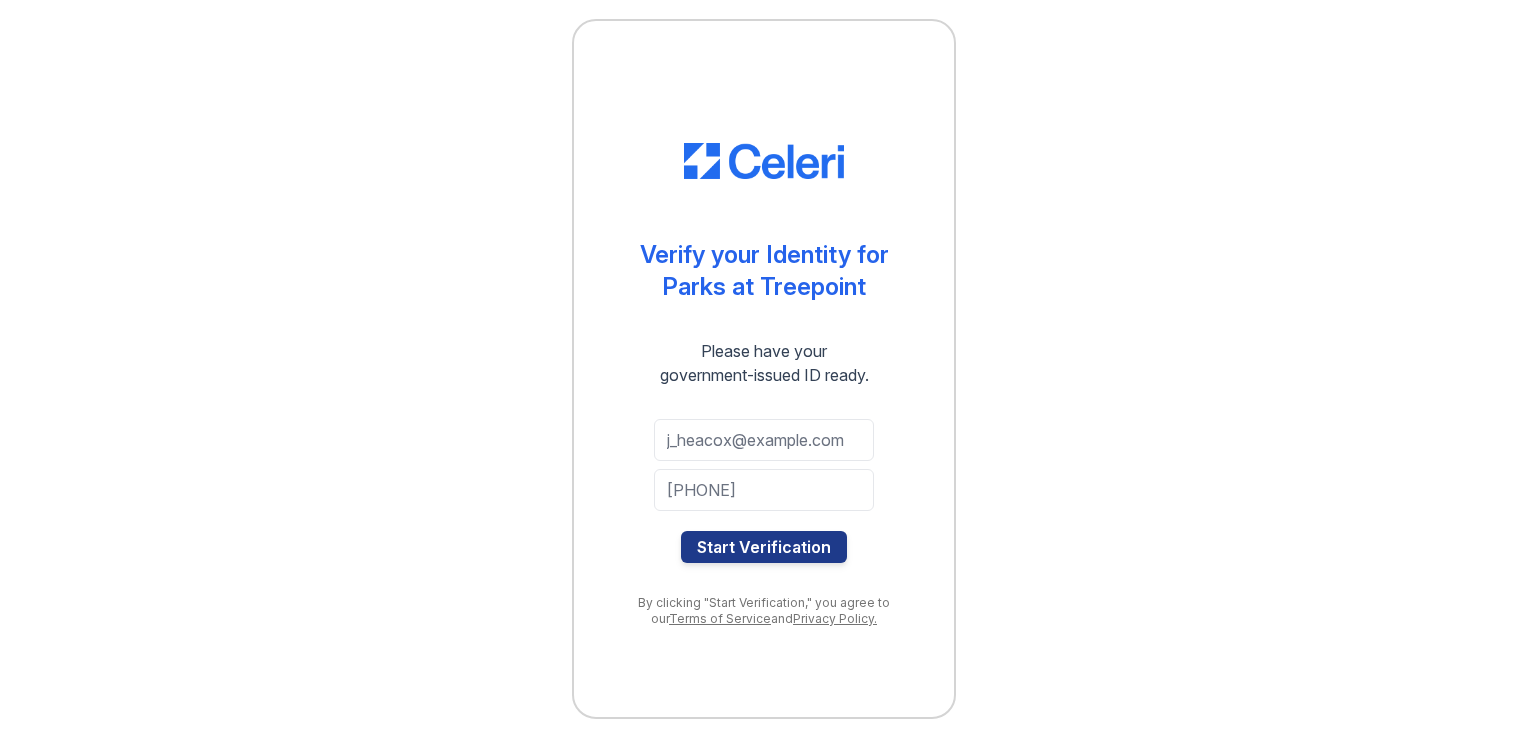 scroll, scrollTop: 0, scrollLeft: 0, axis: both 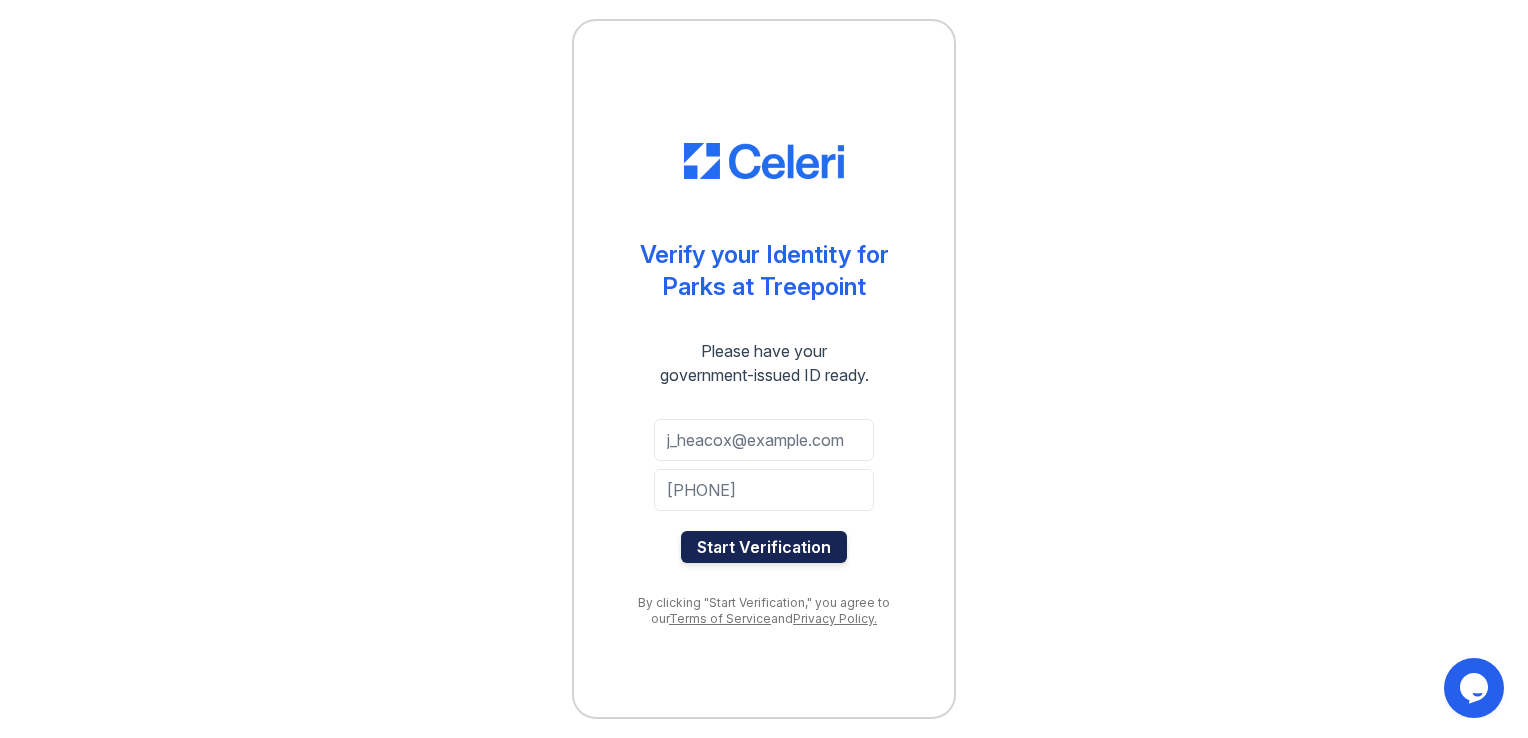 click on "Start Verification" at bounding box center (764, 547) 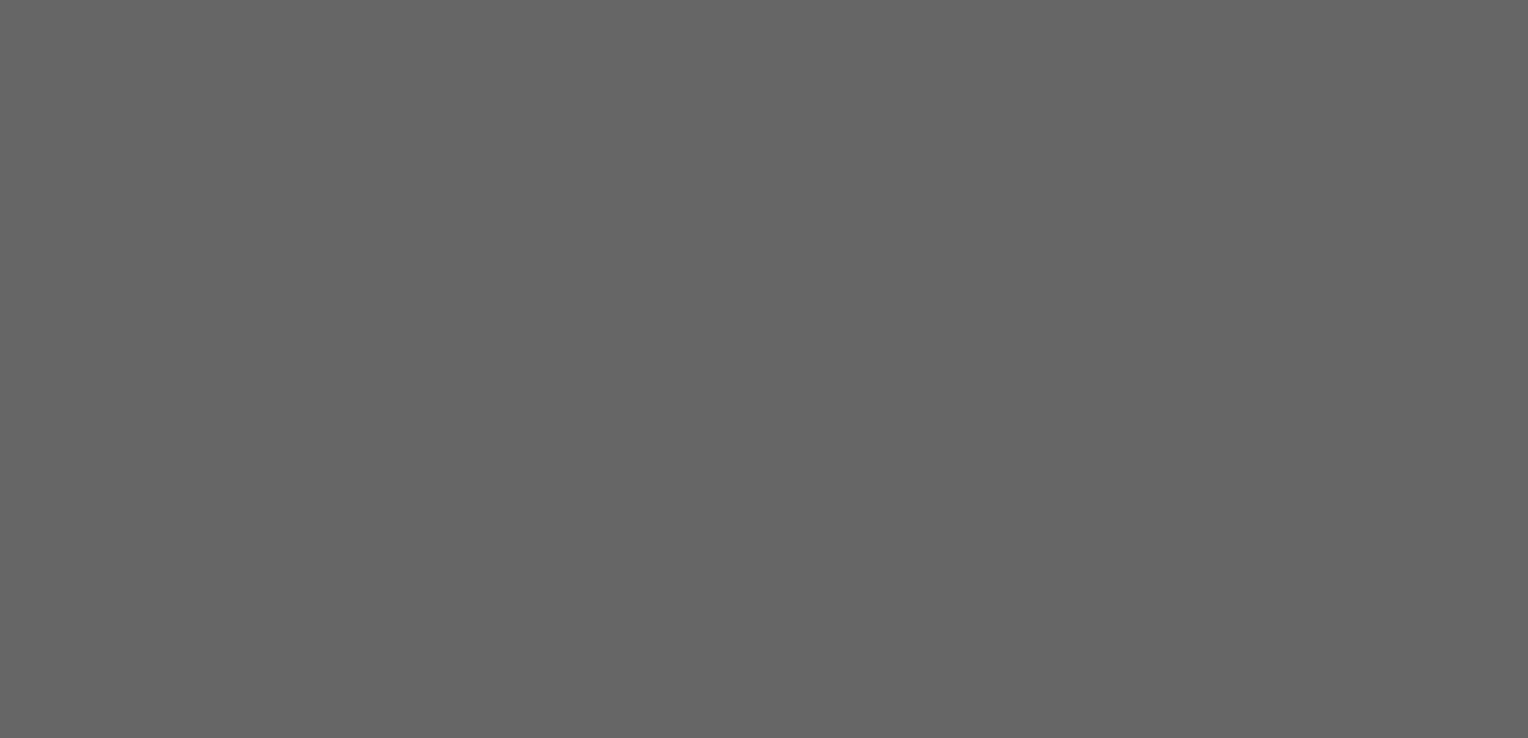 scroll, scrollTop: 0, scrollLeft: 0, axis: both 